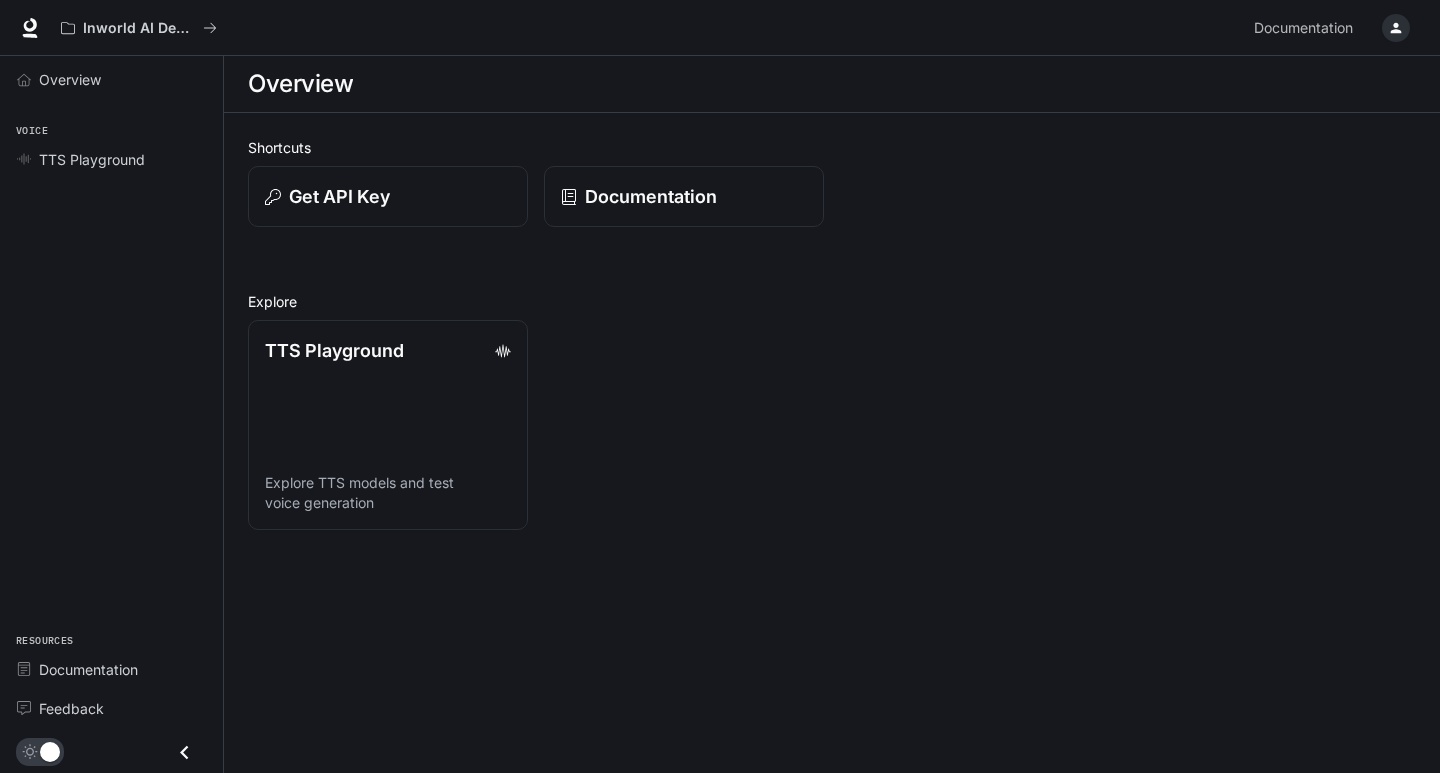 scroll, scrollTop: 0, scrollLeft: 0, axis: both 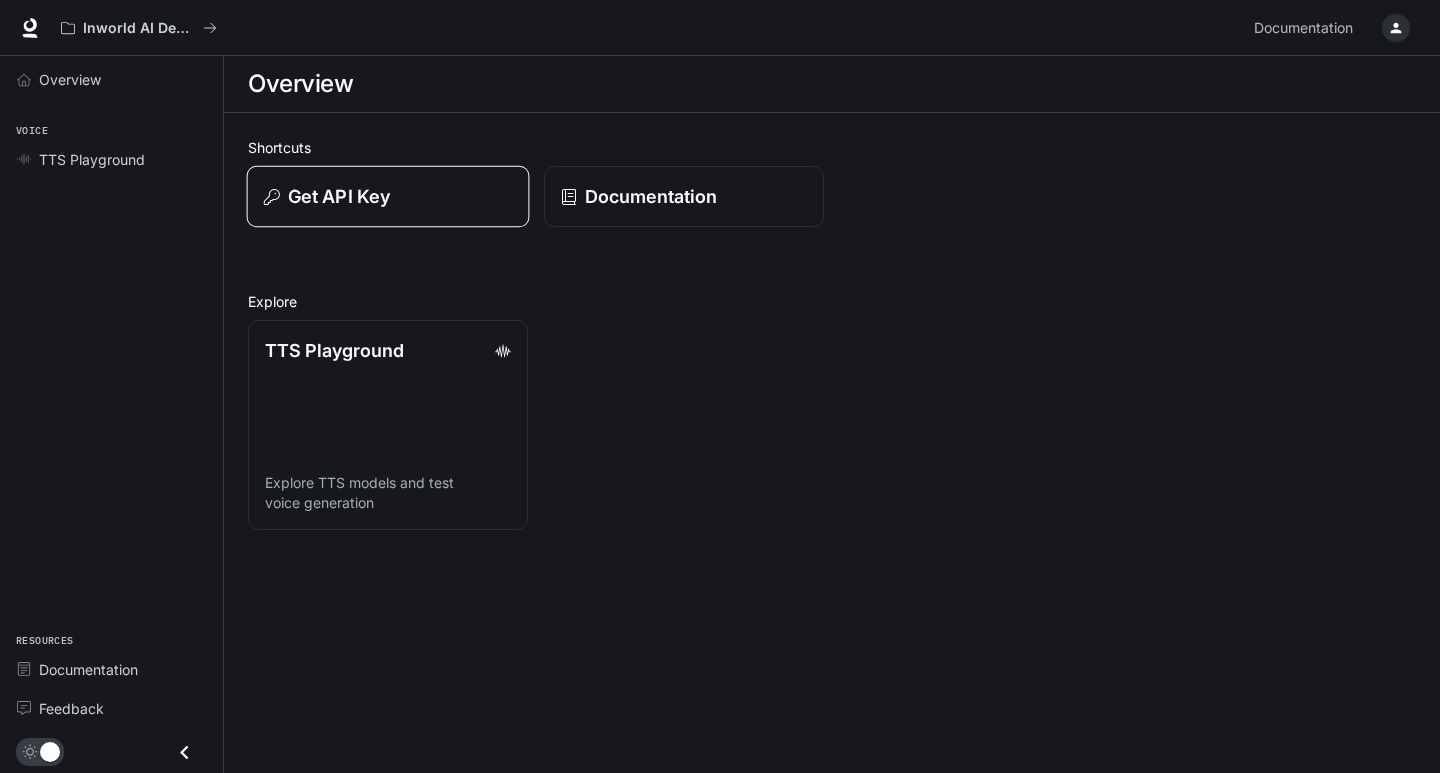 click on "Get API Key" at bounding box center (388, 197) 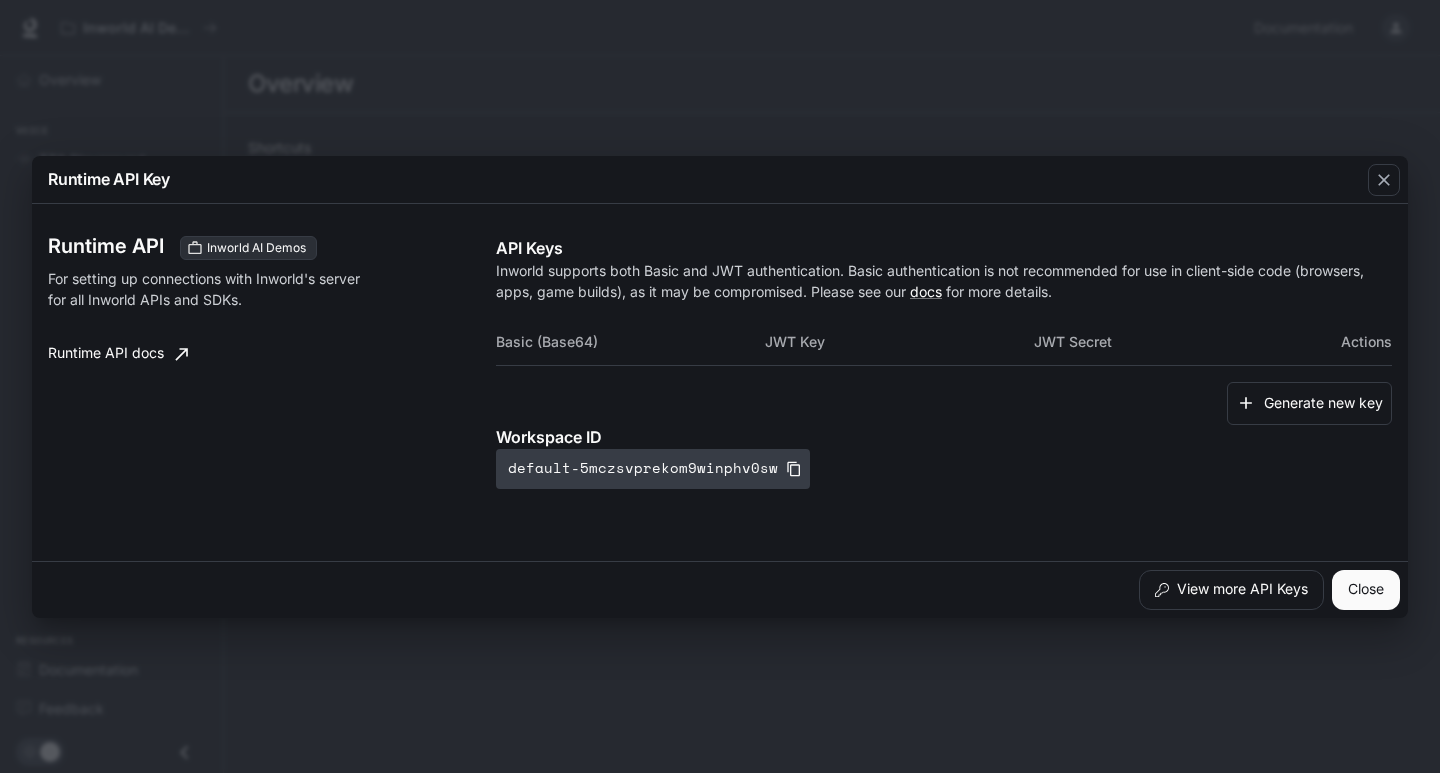 click on "default-5mczsvprekom9winphv0sw" at bounding box center (653, 469) 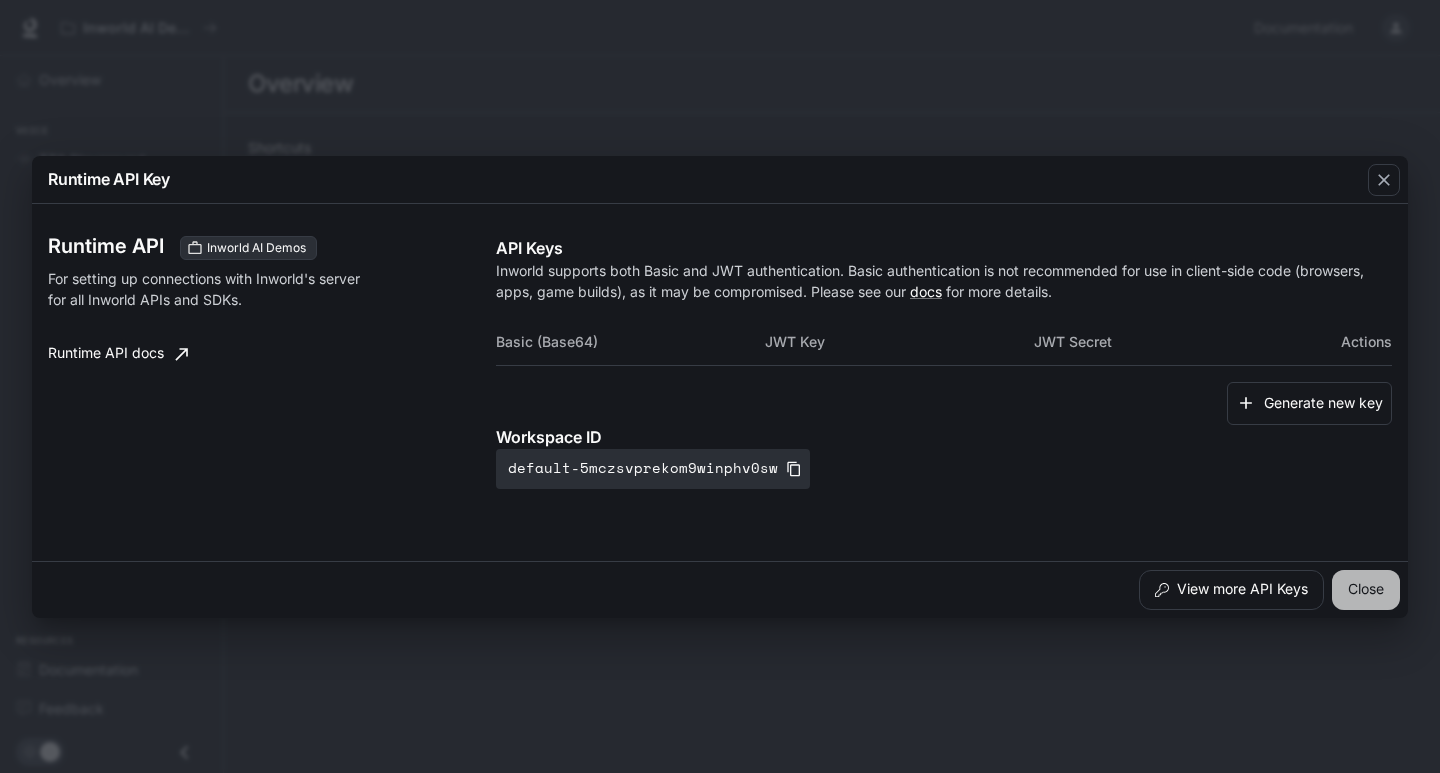 click on "Close" at bounding box center [1366, 590] 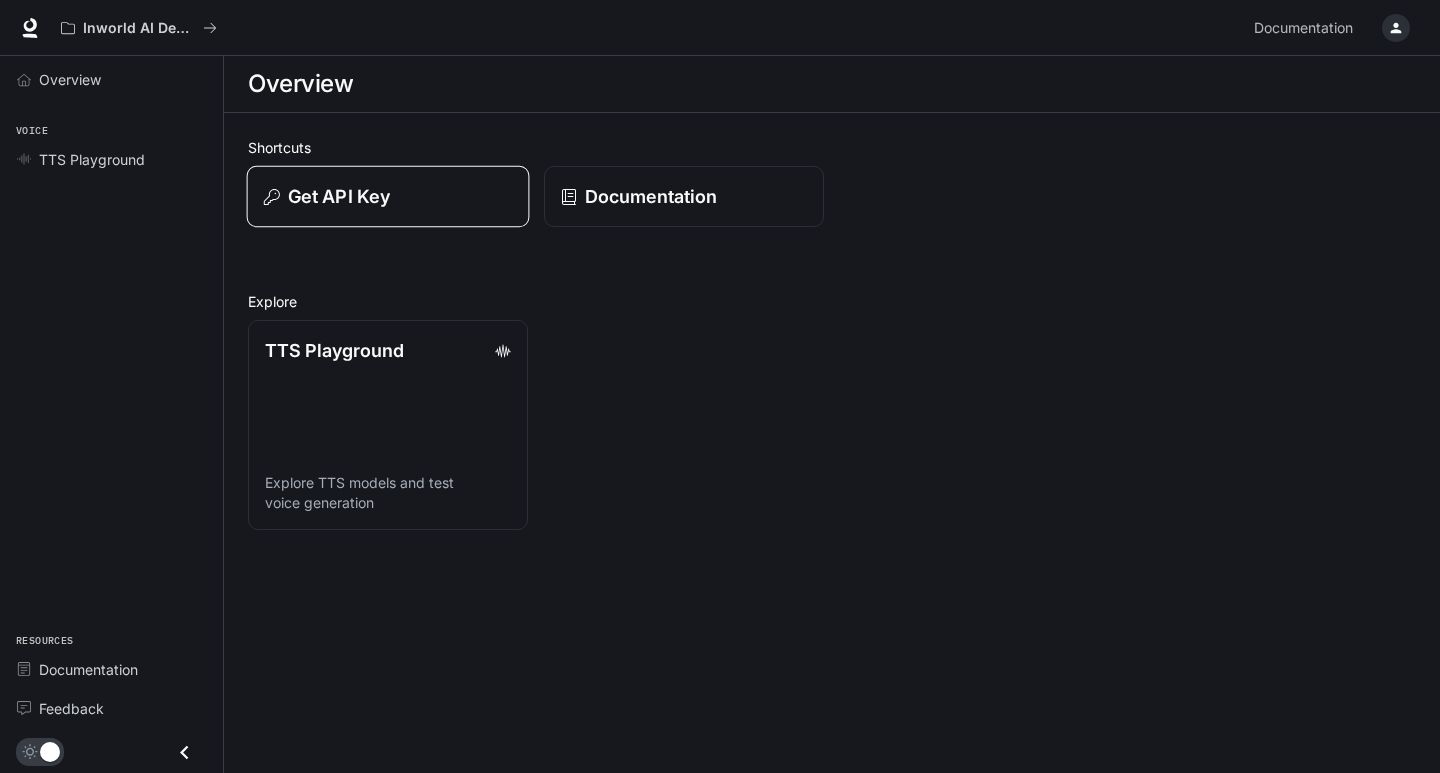 click on "Get API Key" at bounding box center (388, 197) 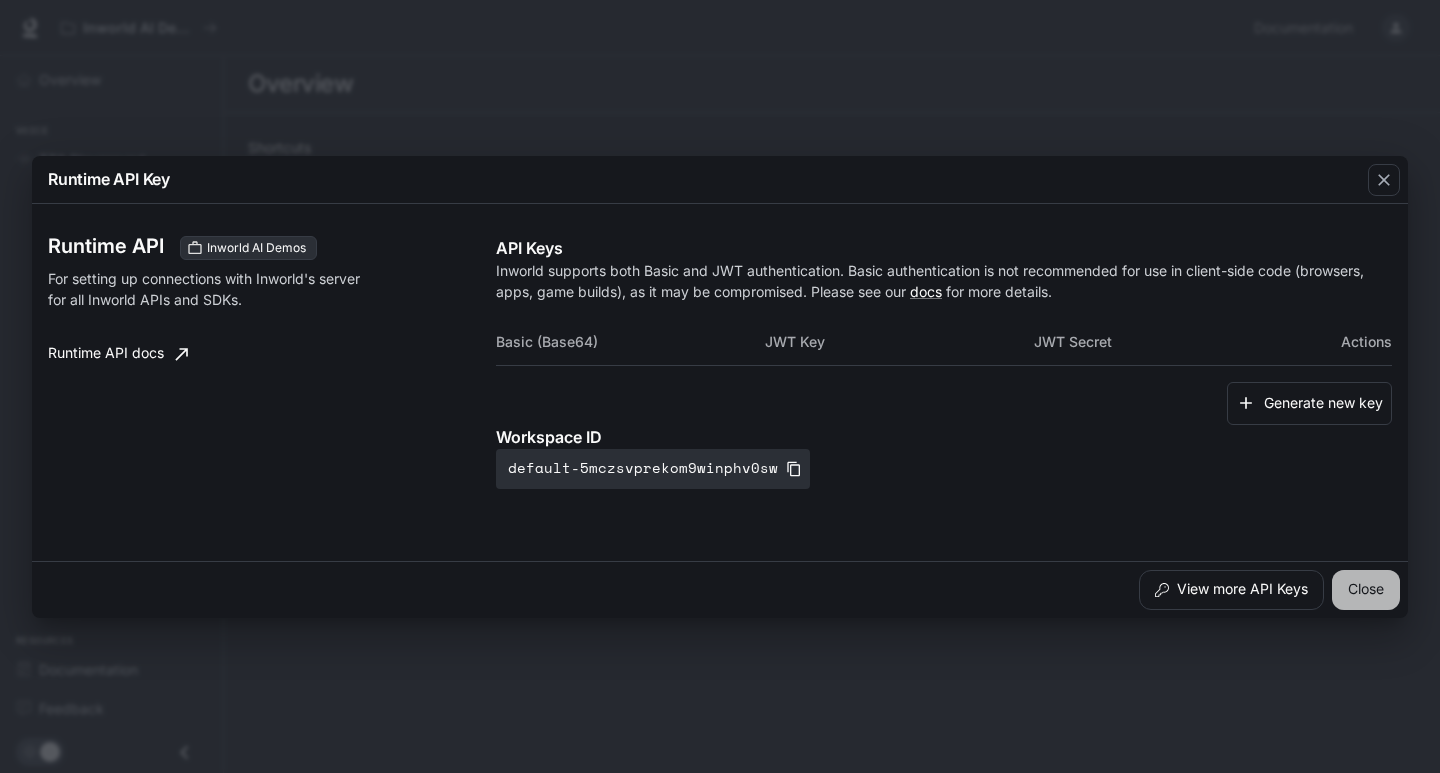 click on "Close" at bounding box center (1366, 590) 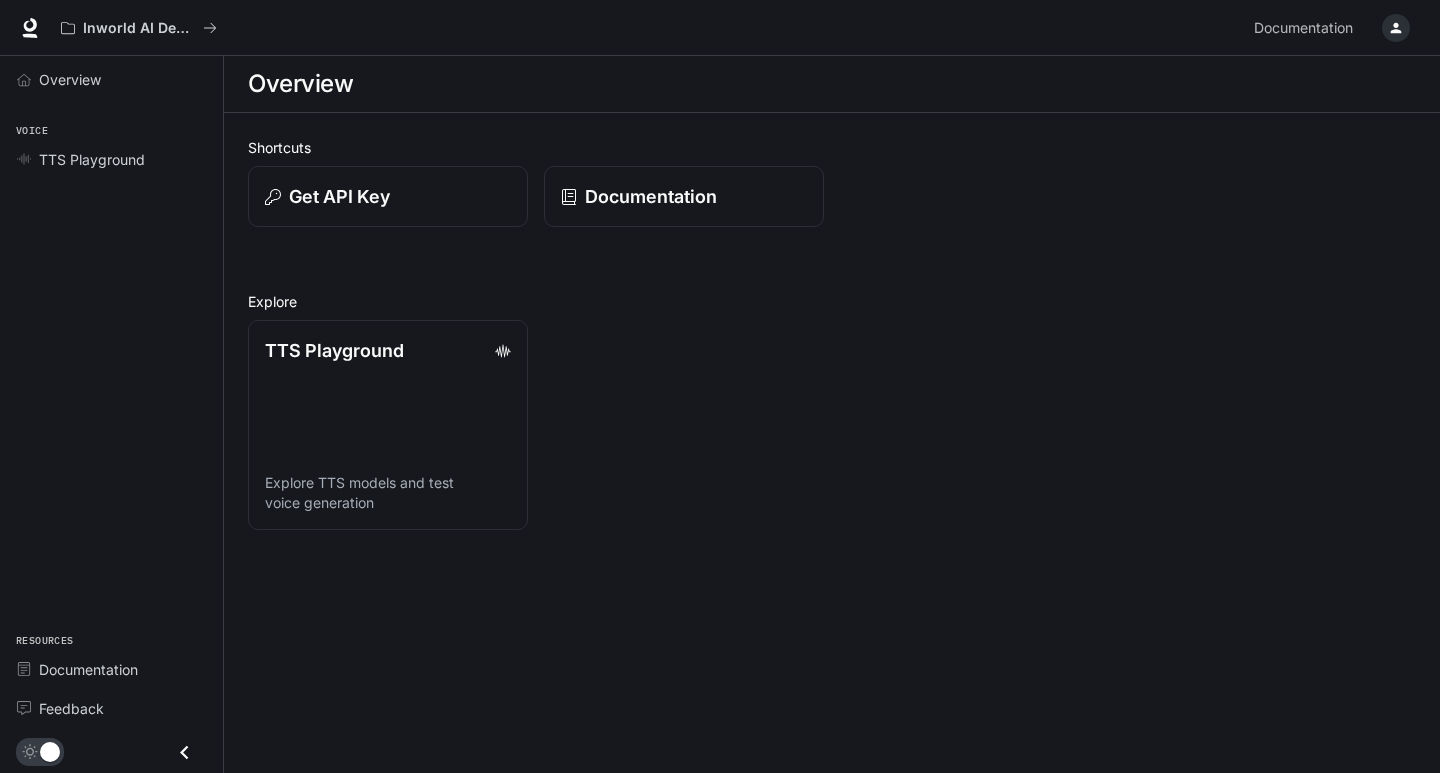 click on "Shortcuts Get API Key Documentation Explore TTS Playground Explore TTS models and test voice generation" at bounding box center [832, 333] 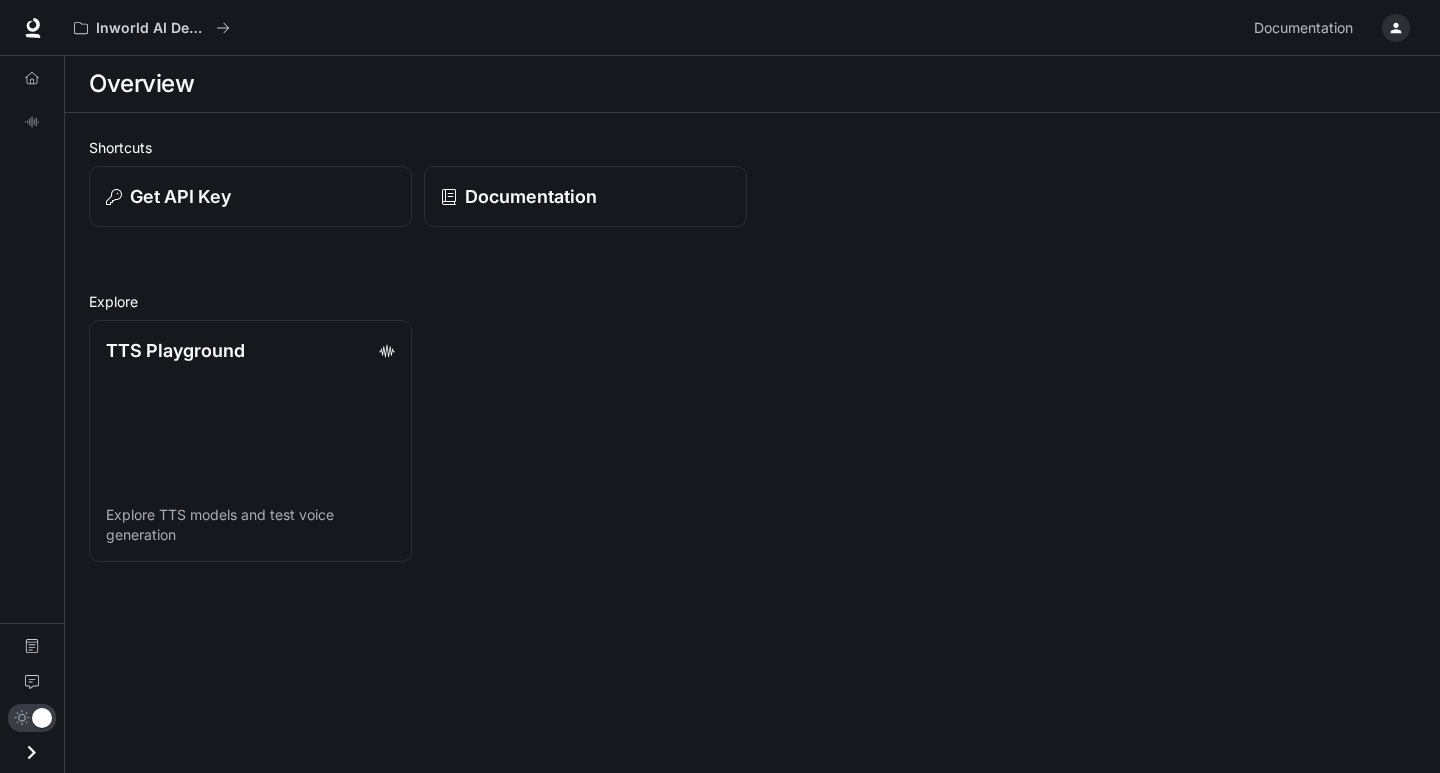 click on "Get API Key" at bounding box center (244, 190) 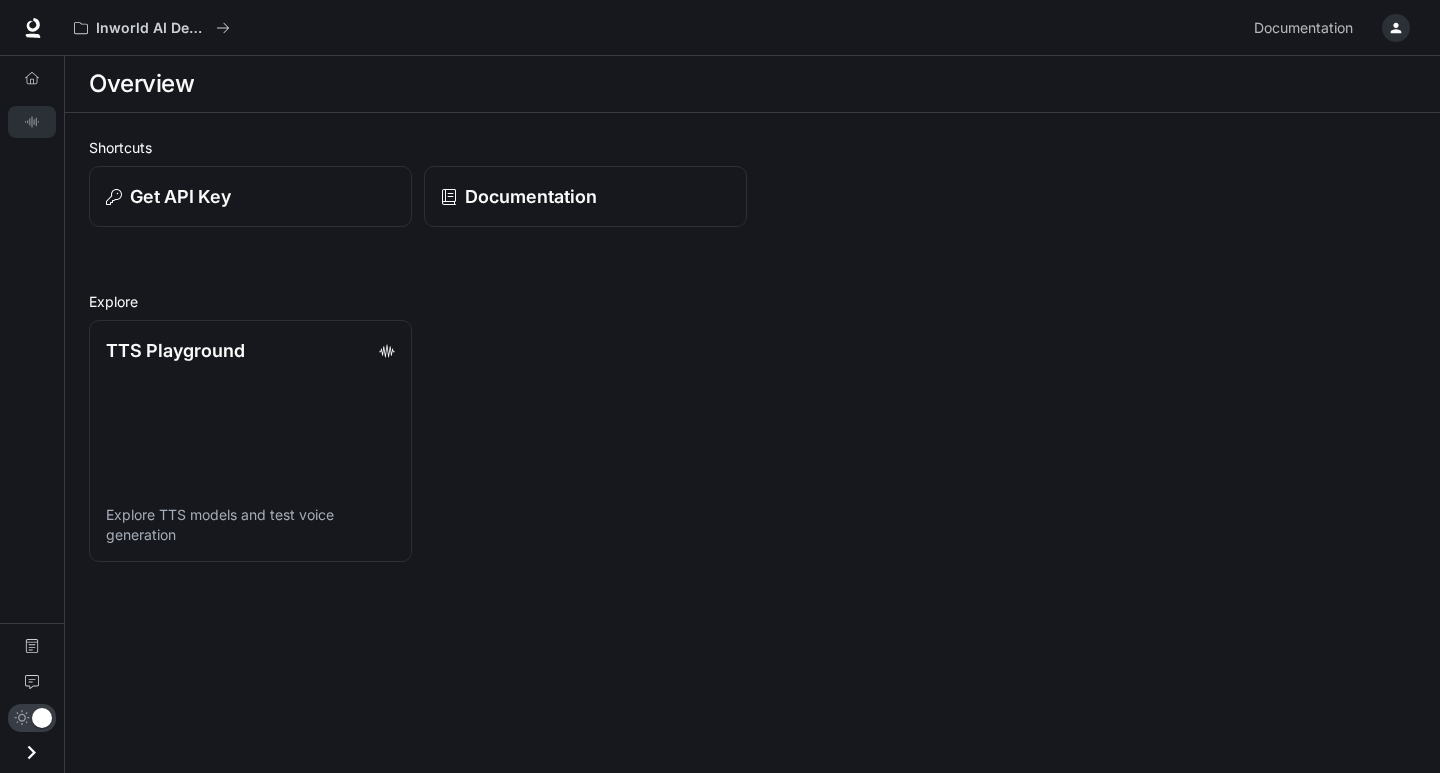 click on "TTS Playground" at bounding box center [32, 122] 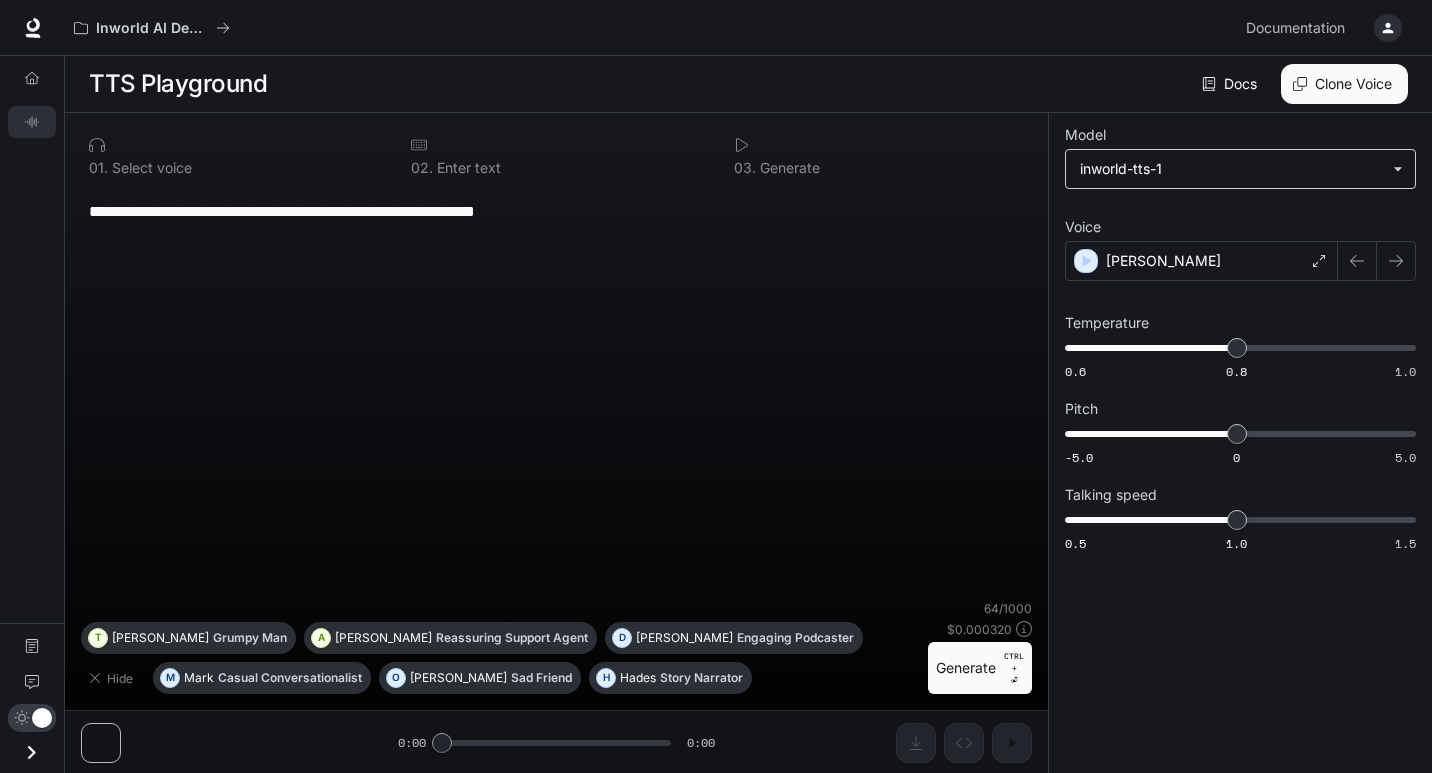 click on "**********" at bounding box center [716, 387] 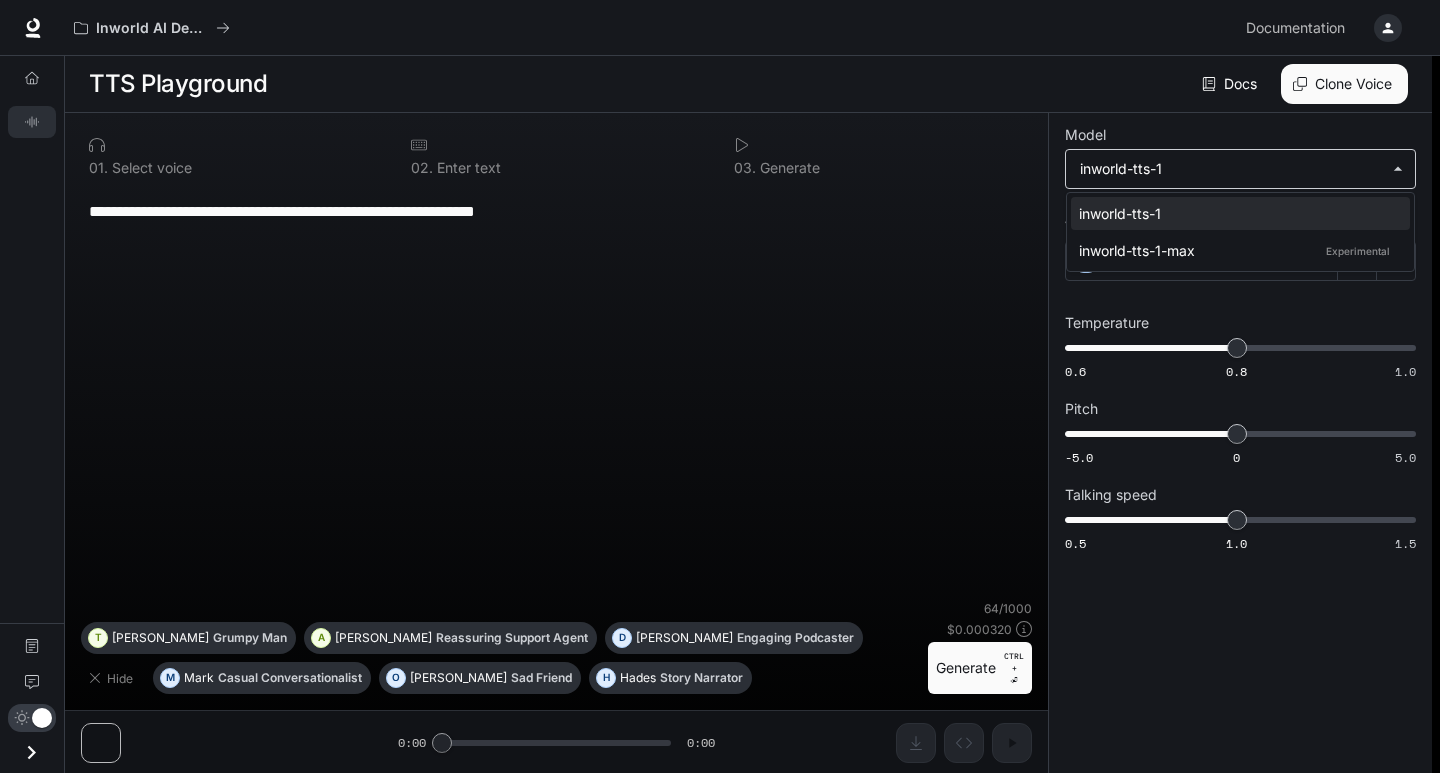 click at bounding box center [720, 386] 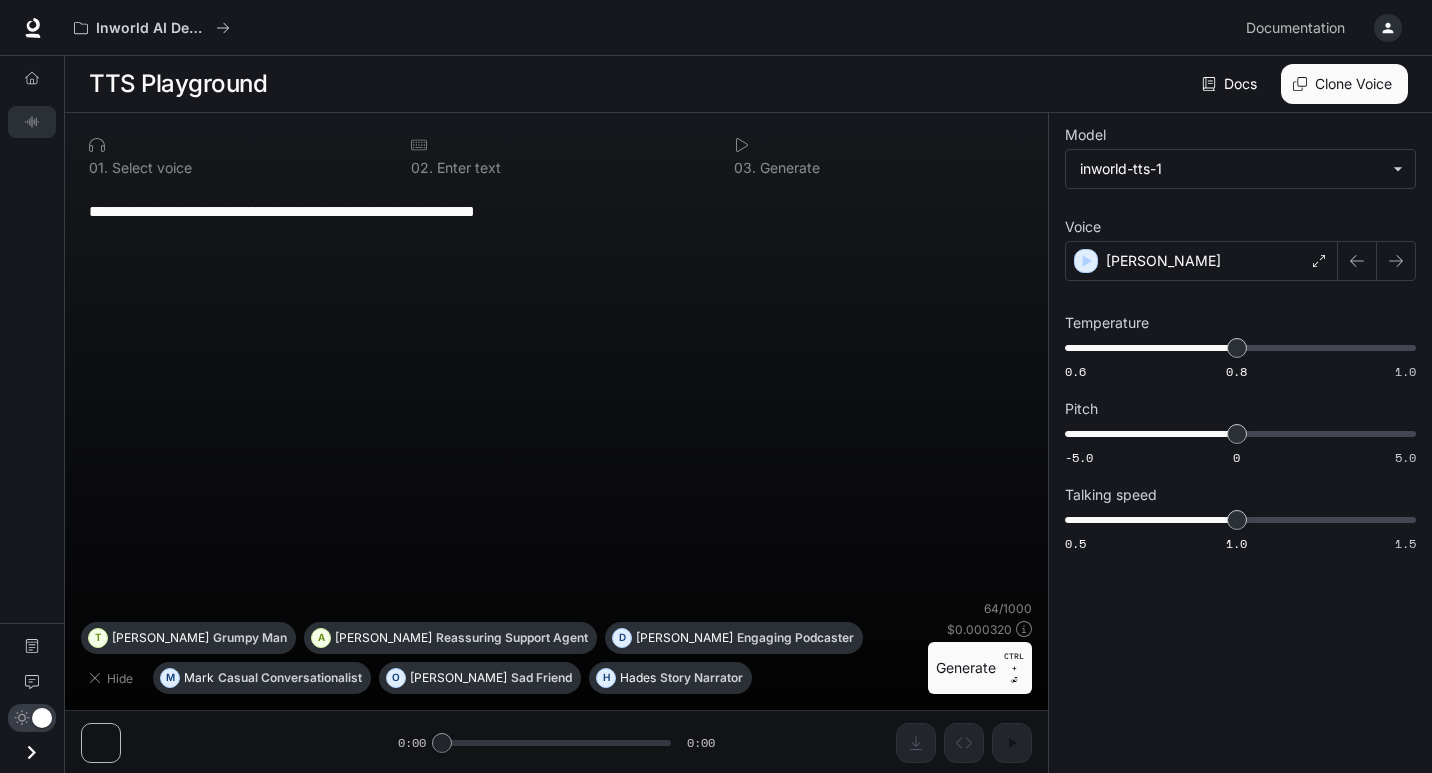 click 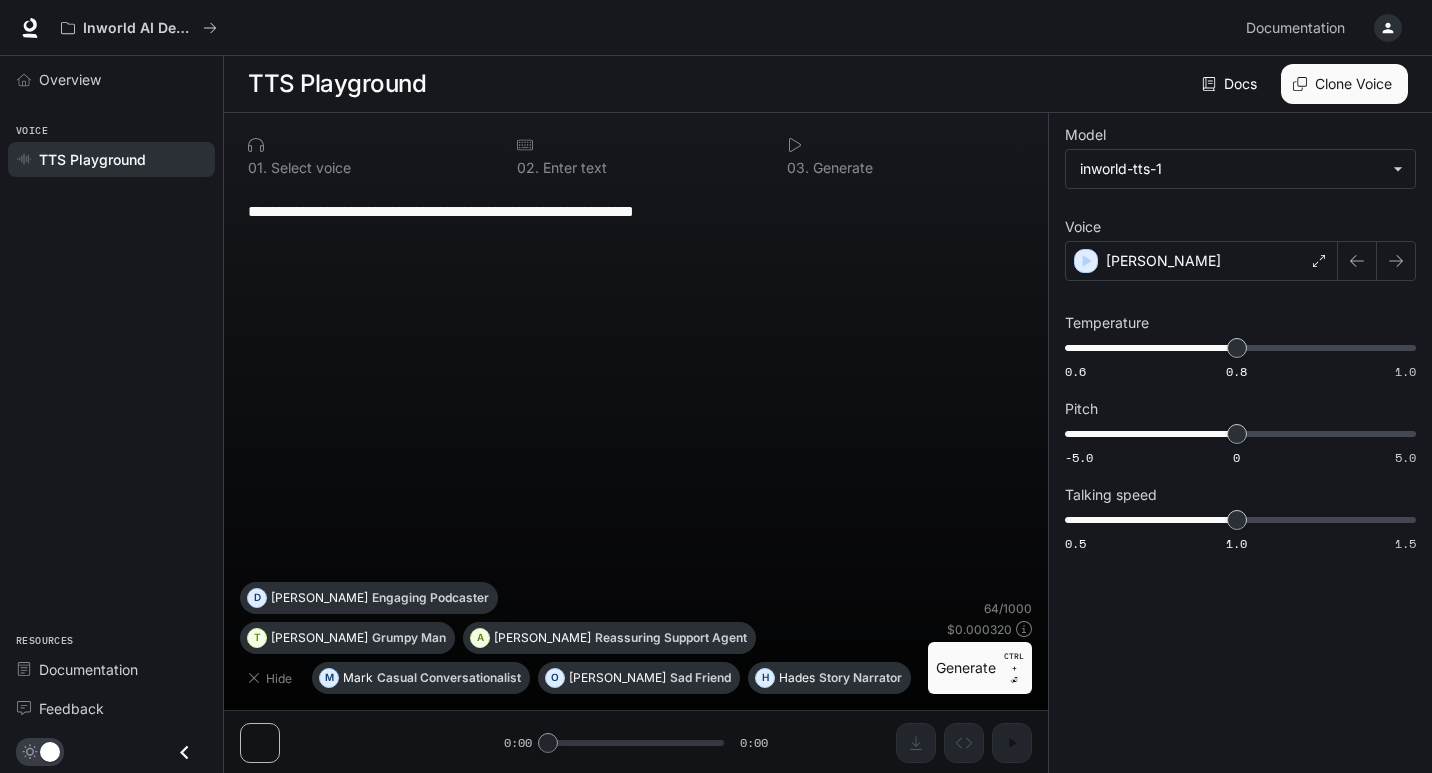 click at bounding box center [1388, 28] 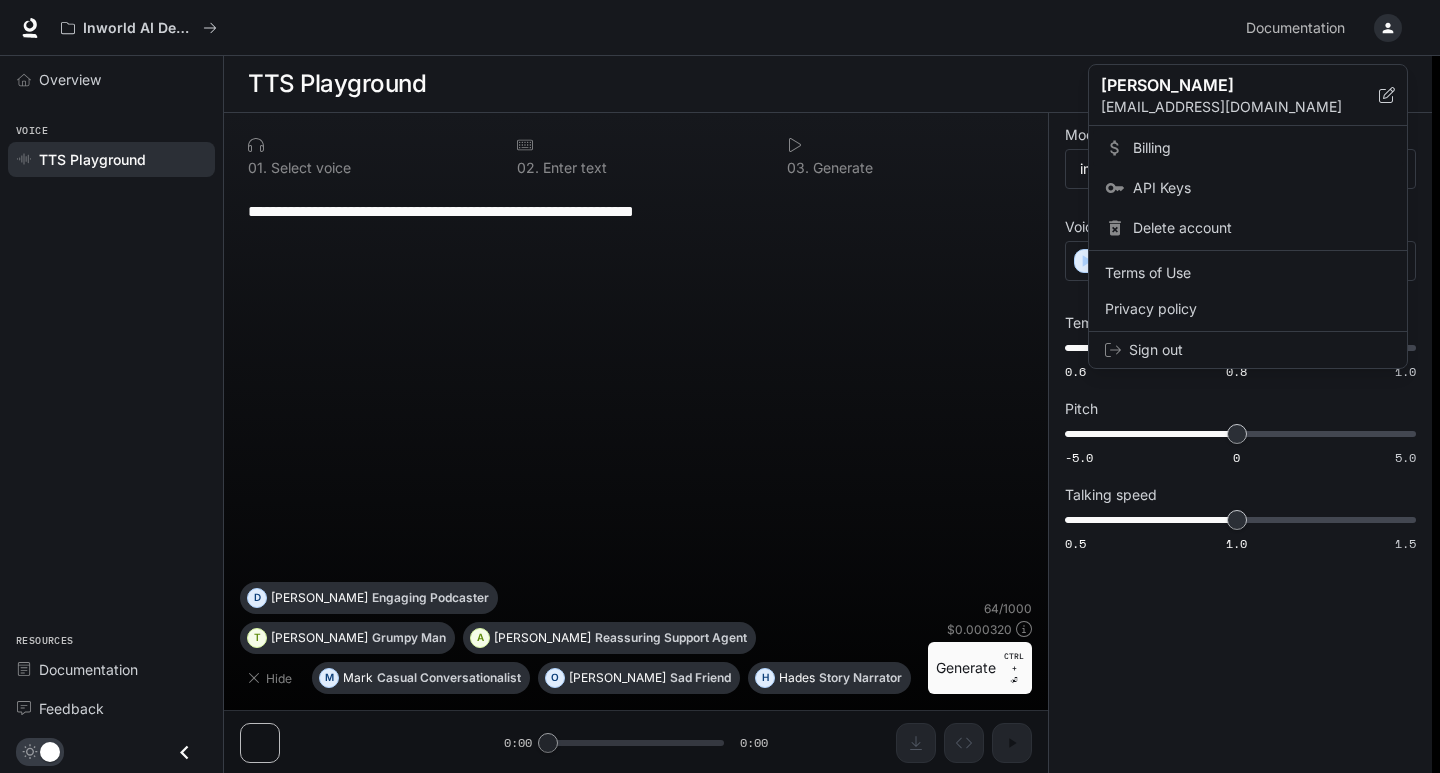 click on "Billing" at bounding box center [1262, 148] 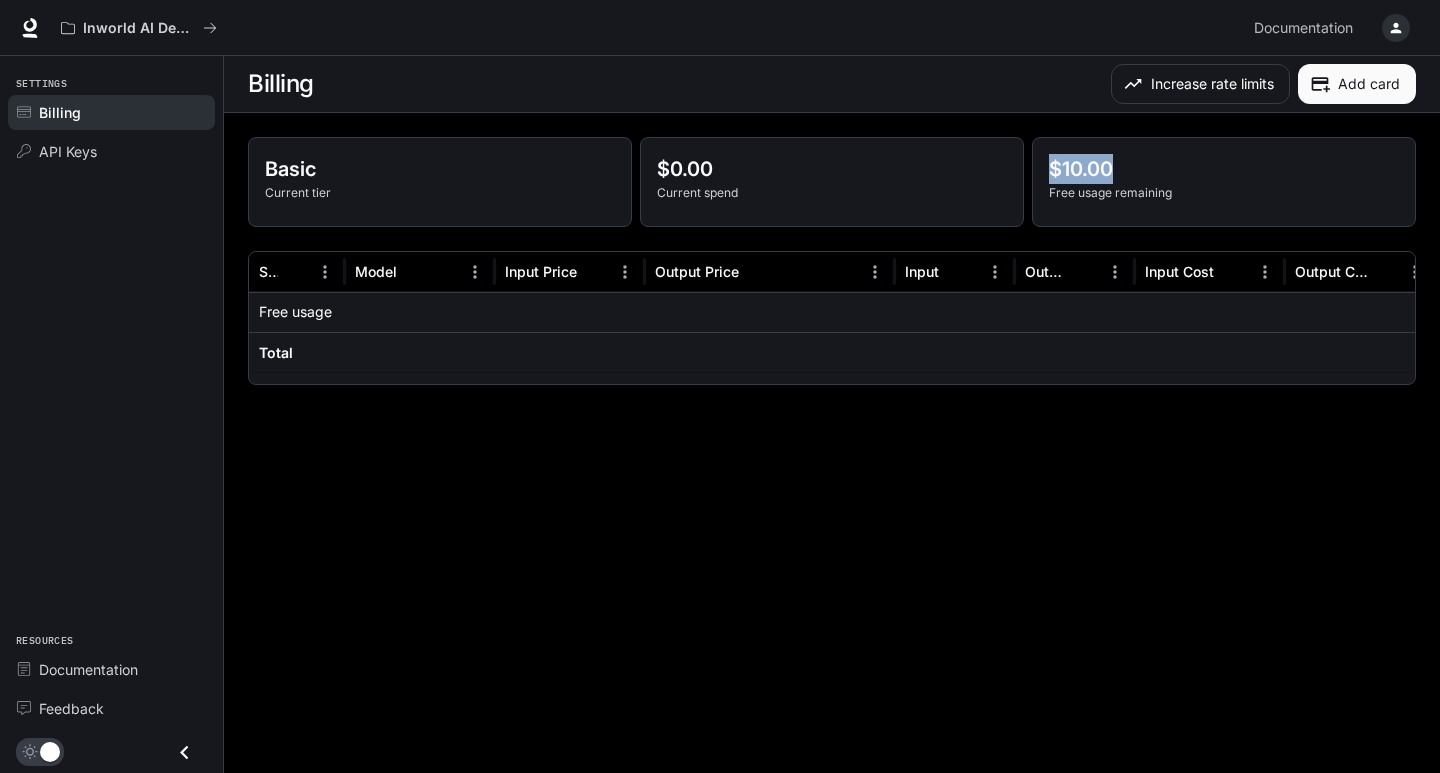 drag, startPoint x: 1052, startPoint y: 166, endPoint x: 1120, endPoint y: 172, distance: 68.26419 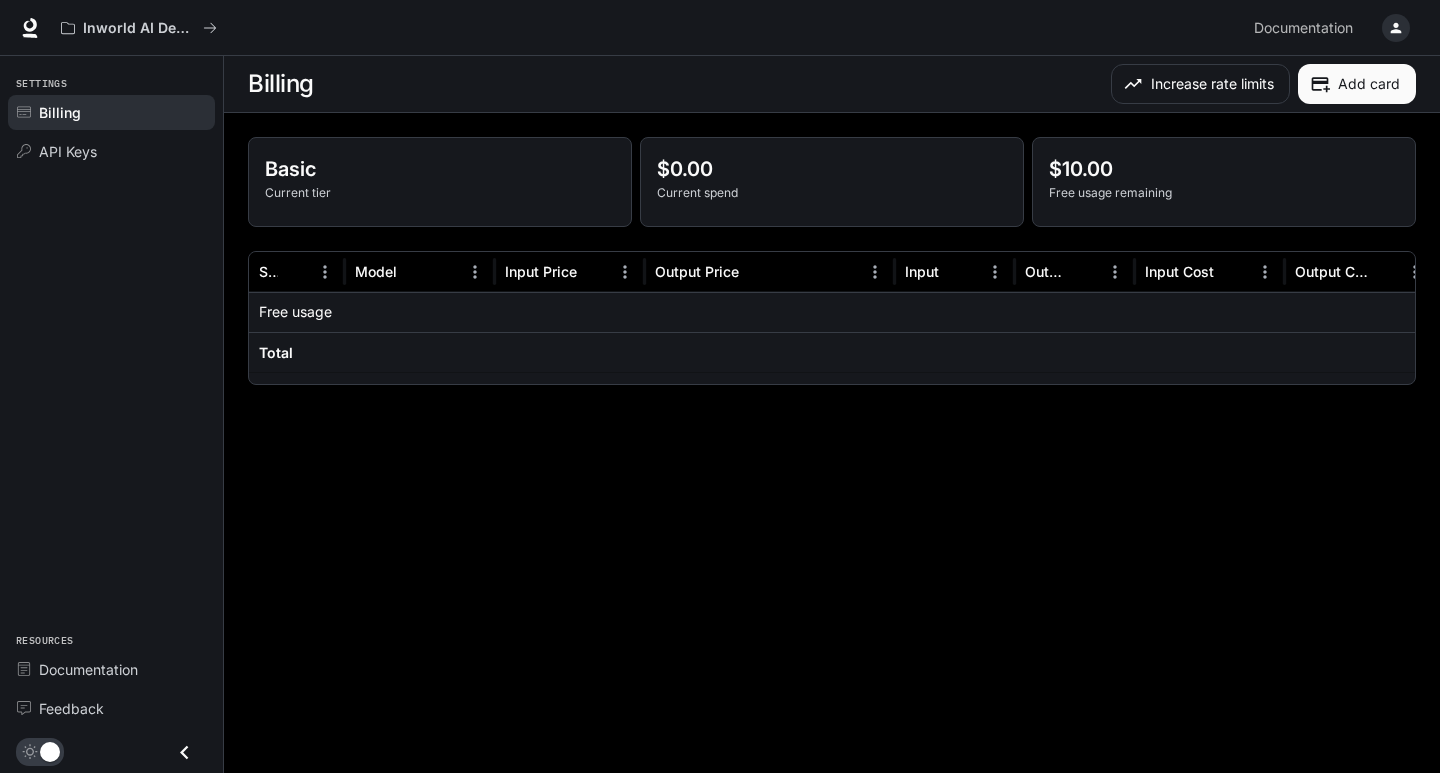 click on "Billing Increase rate limits Add card Basic Current tier $0.00 Current spend $10.00 Free usage remaining Service Model Input Price Output Price Input Output Input Cost Output Cost Total Cost Free usage -$10.00 Total $0.00 Rows per page: 100 *** 1–2 of 2" at bounding box center [832, 414] 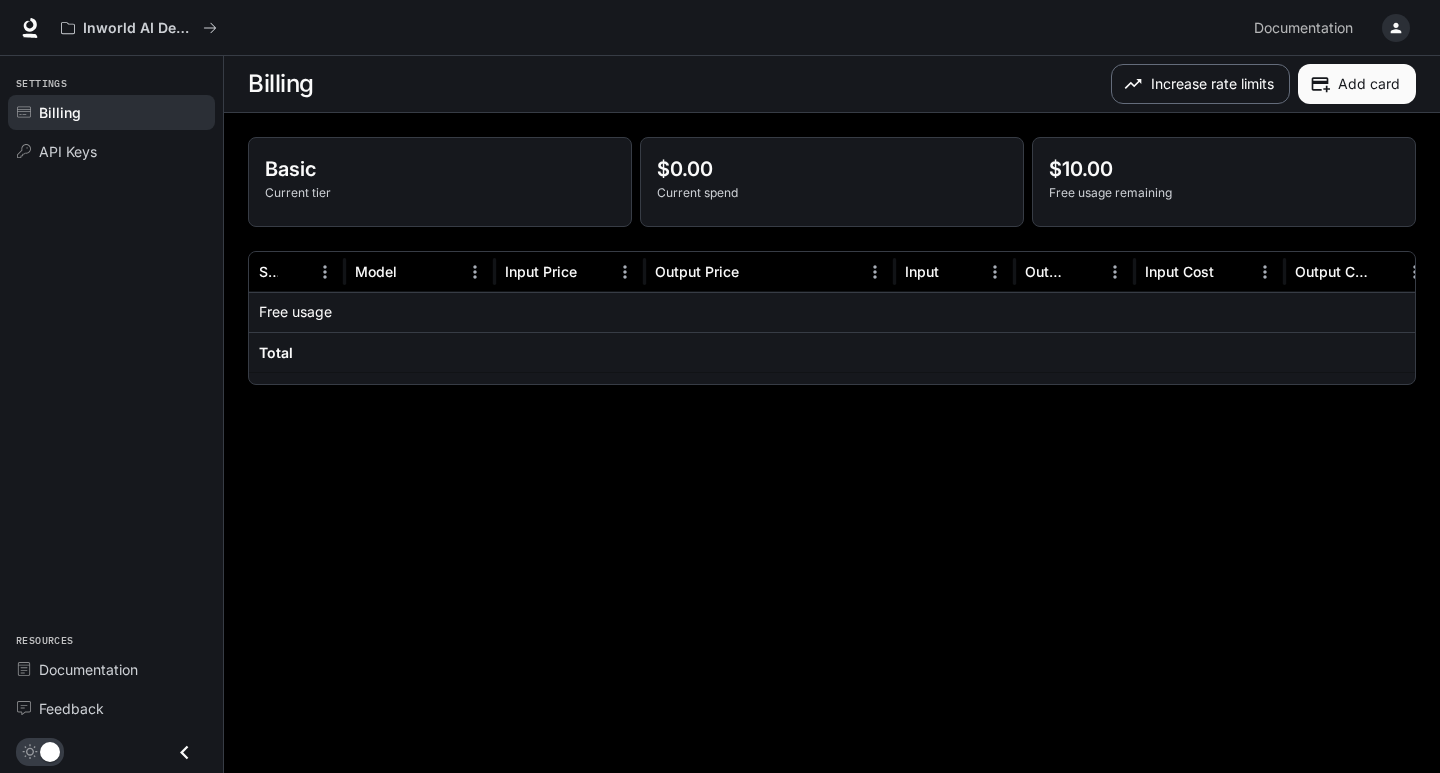 drag, startPoint x: 1271, startPoint y: 458, endPoint x: 1171, endPoint y: 71, distance: 399.71115 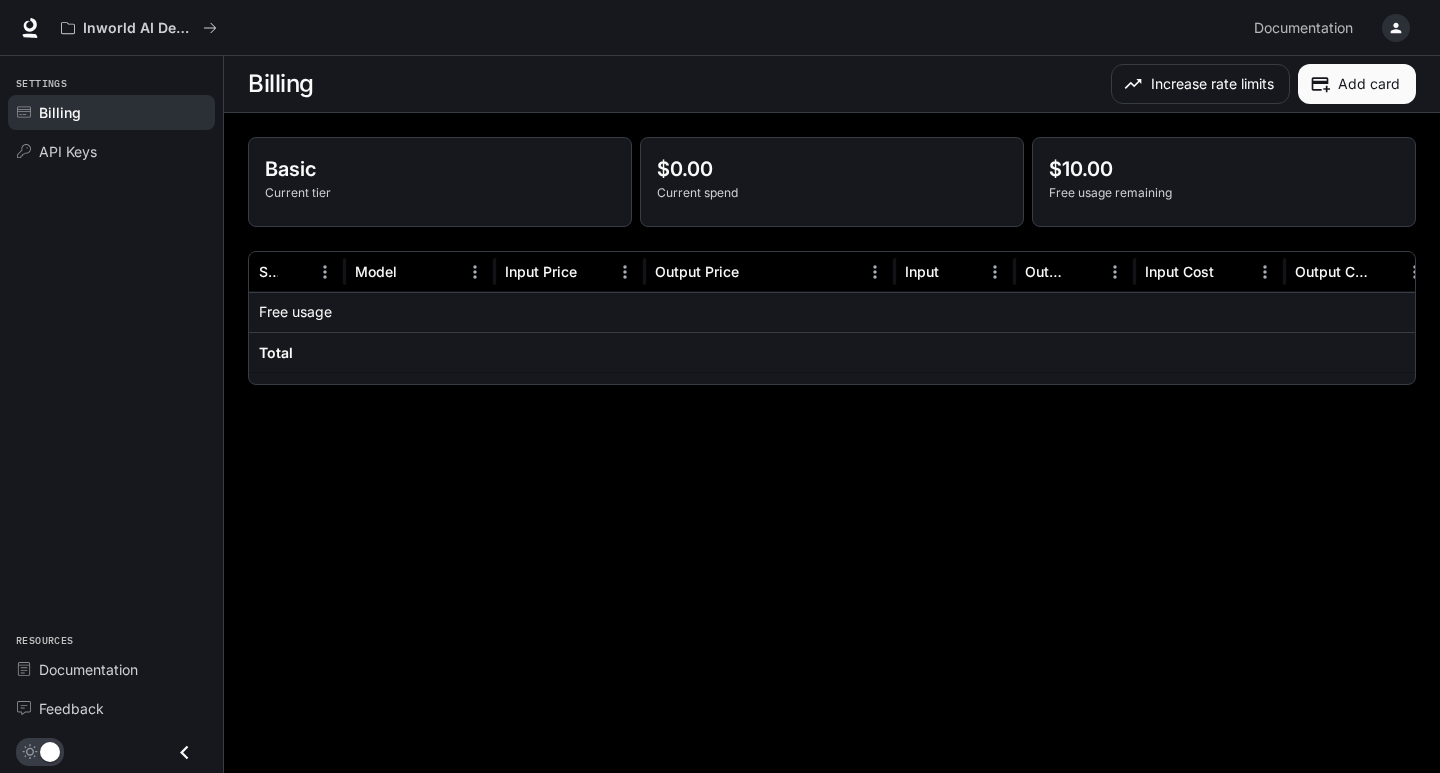 click on "Billing Increase rate limits Add card Basic Current tier $0.00 Current spend $10.00 Free usage remaining Service Model Input Price Output Price Input Output Input Cost Output Cost Total Cost Free usage -$10.00 Total $0.00 Rows per page: 100 *** 1–2 of 2" at bounding box center [832, 414] 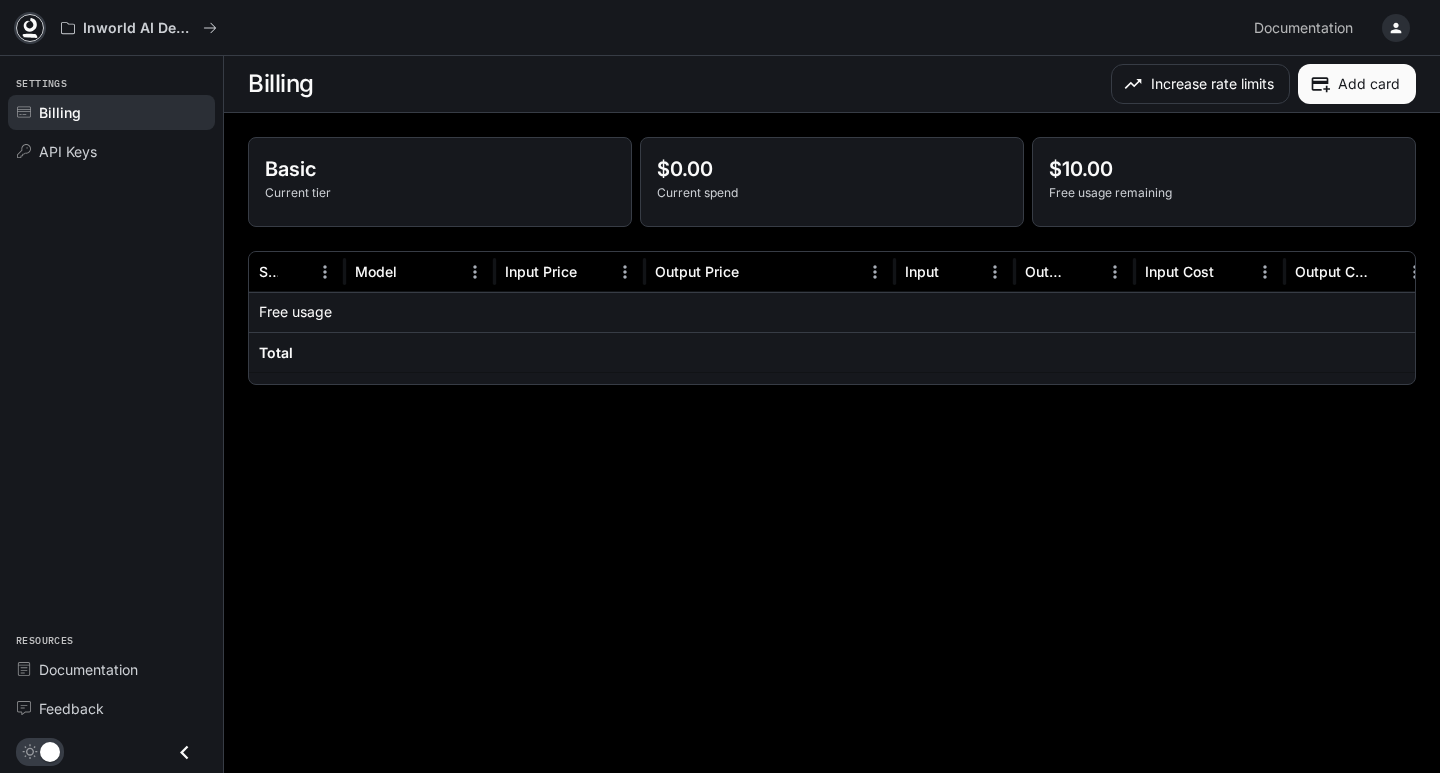click at bounding box center (30, 28) 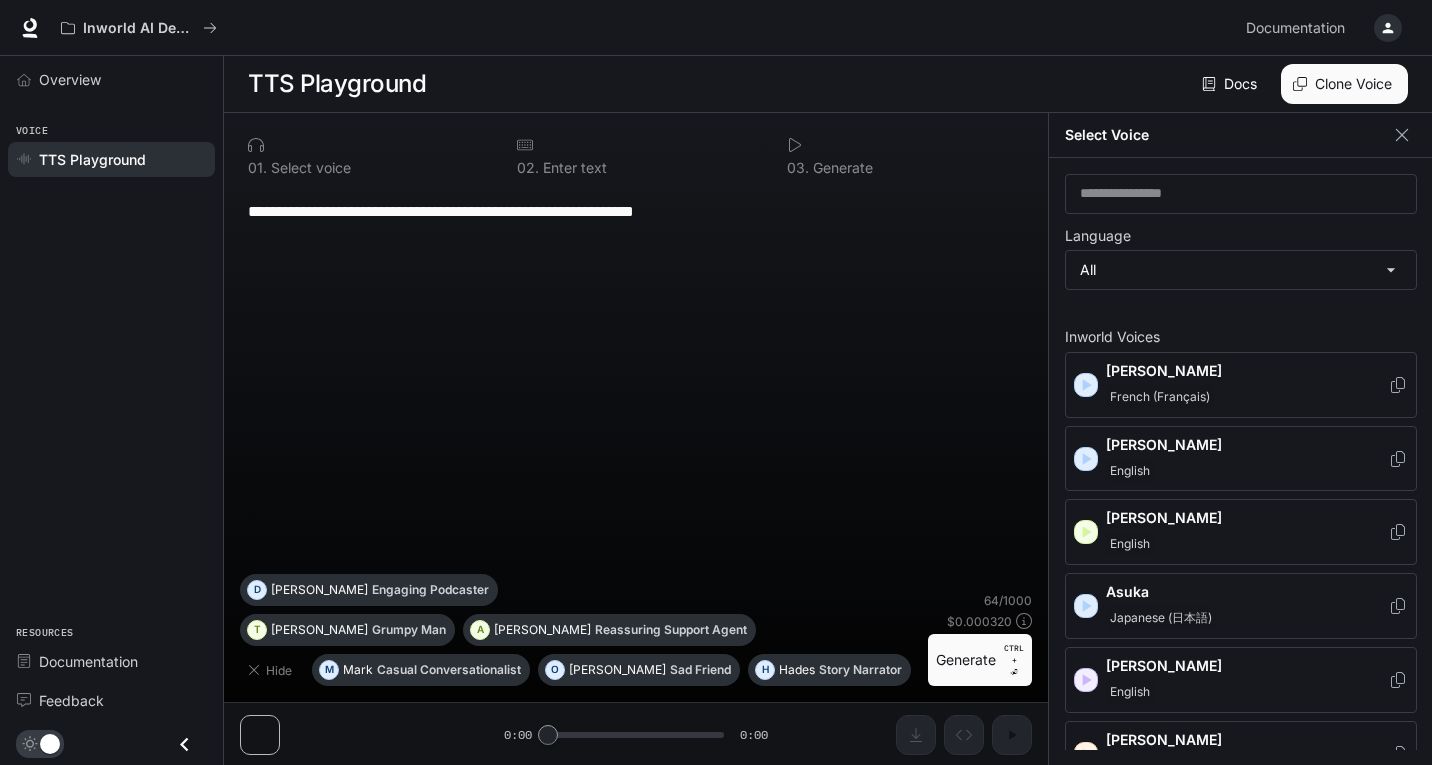 scroll, scrollTop: 0, scrollLeft: 0, axis: both 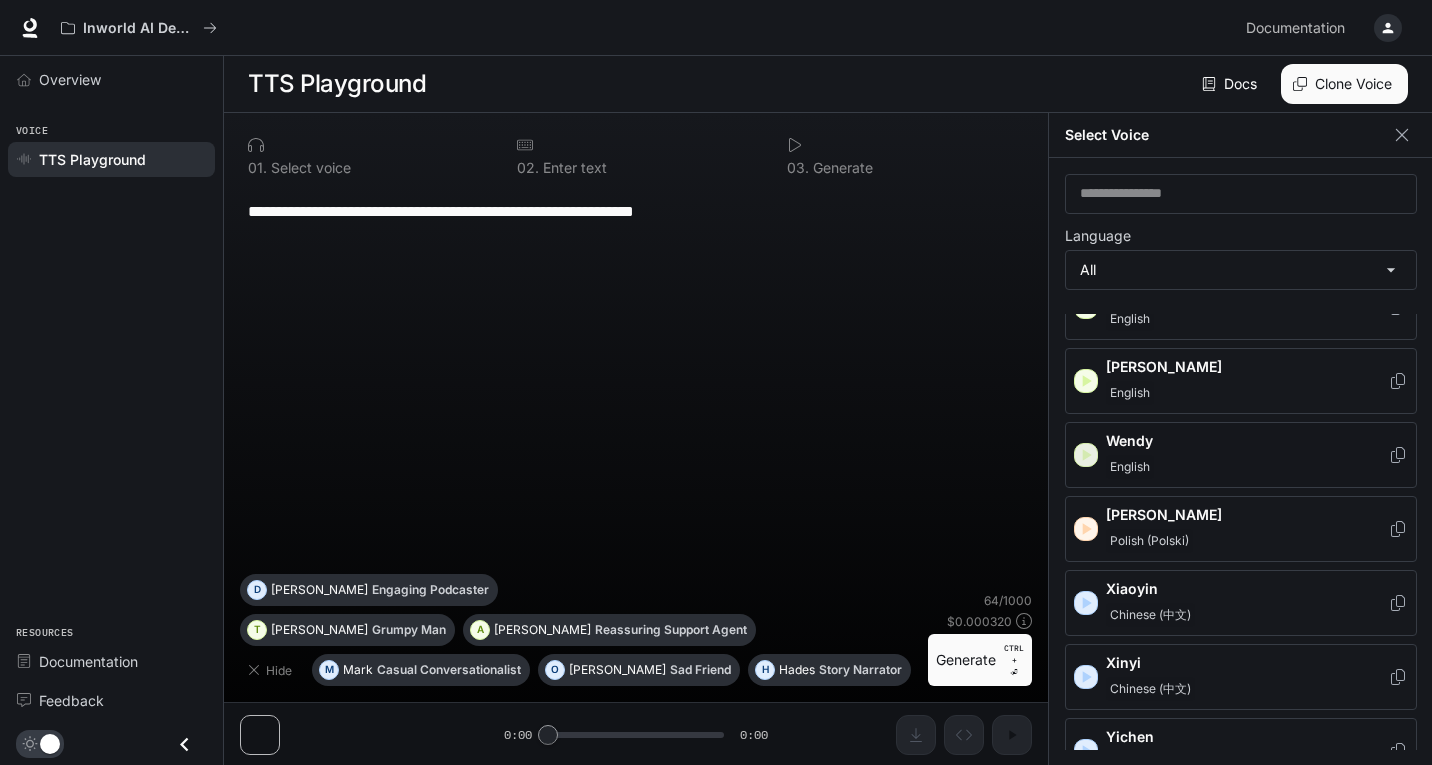click 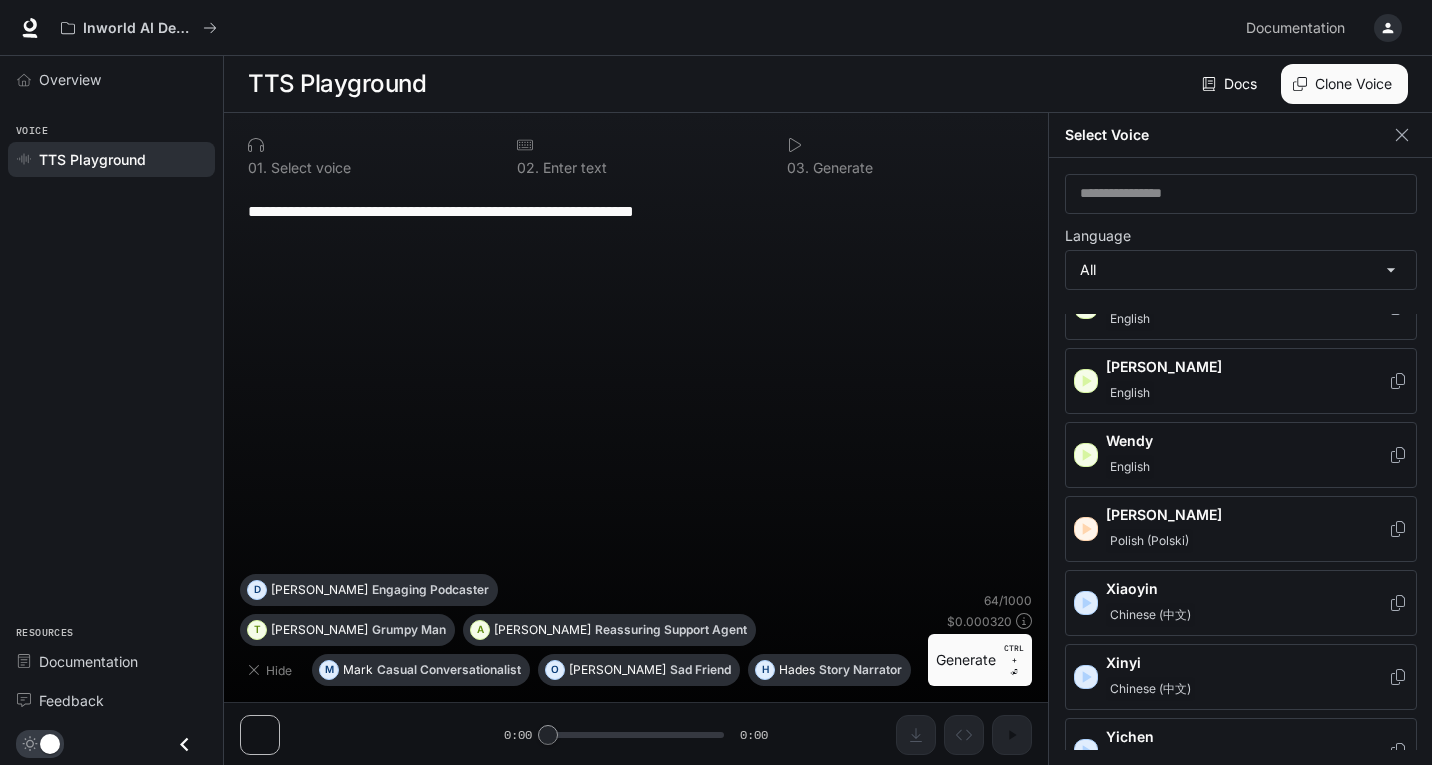 click 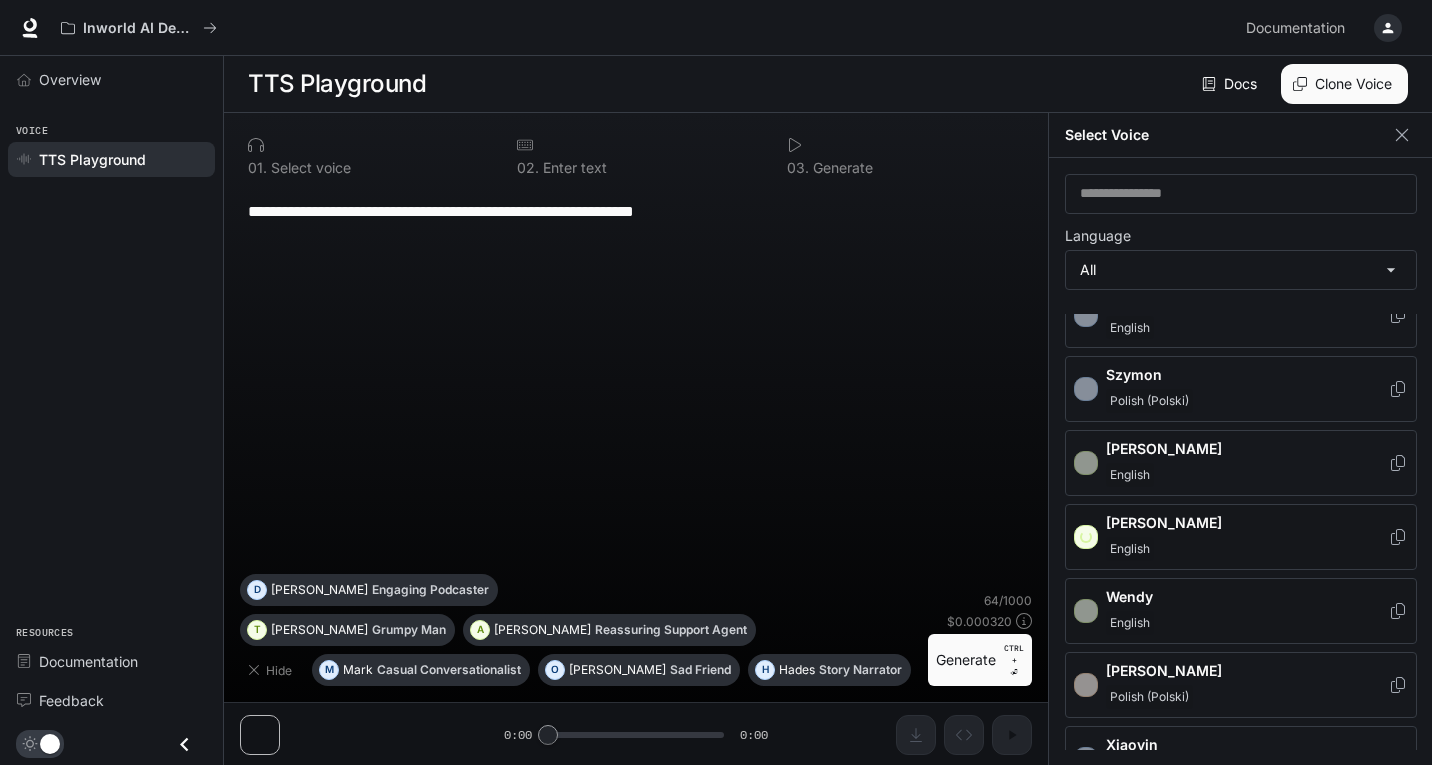 scroll, scrollTop: 2982, scrollLeft: 0, axis: vertical 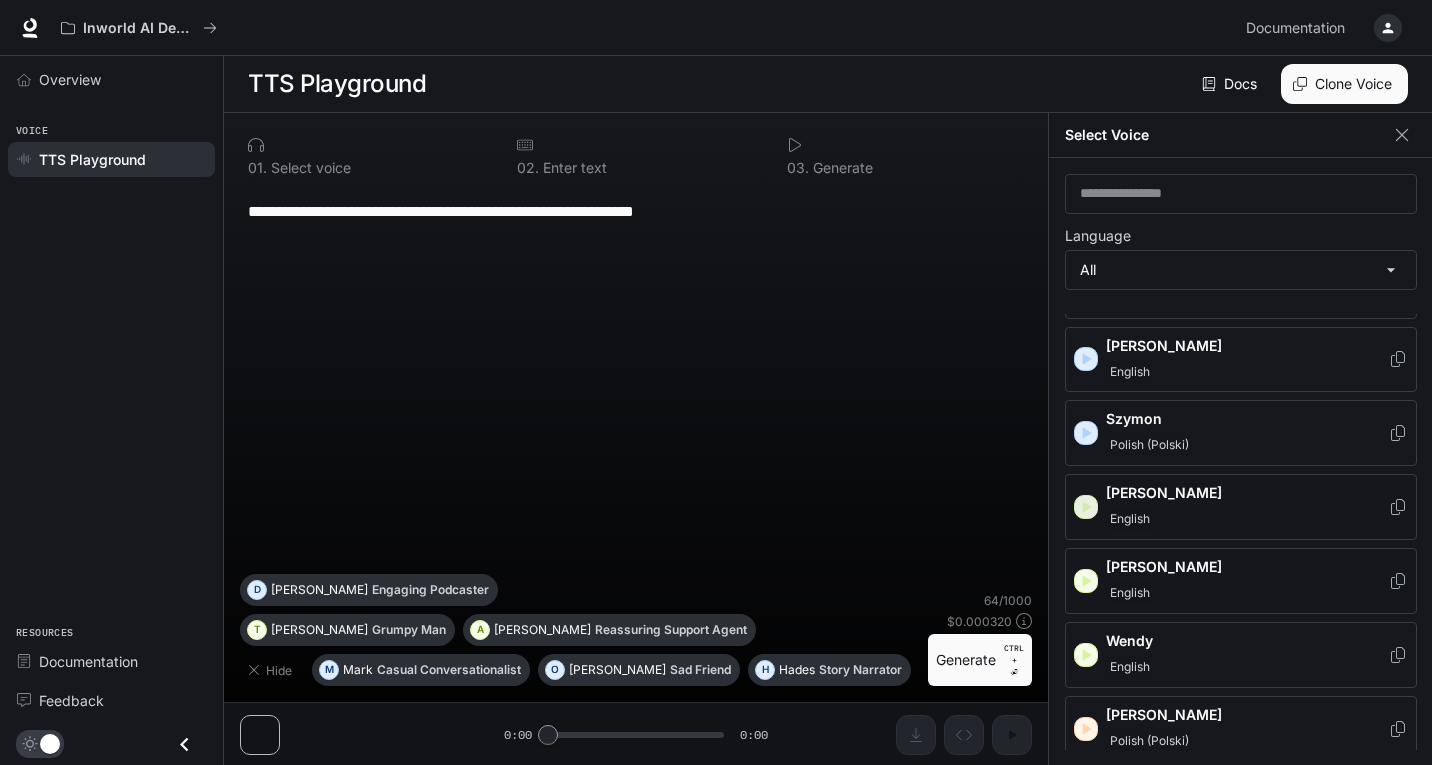 click 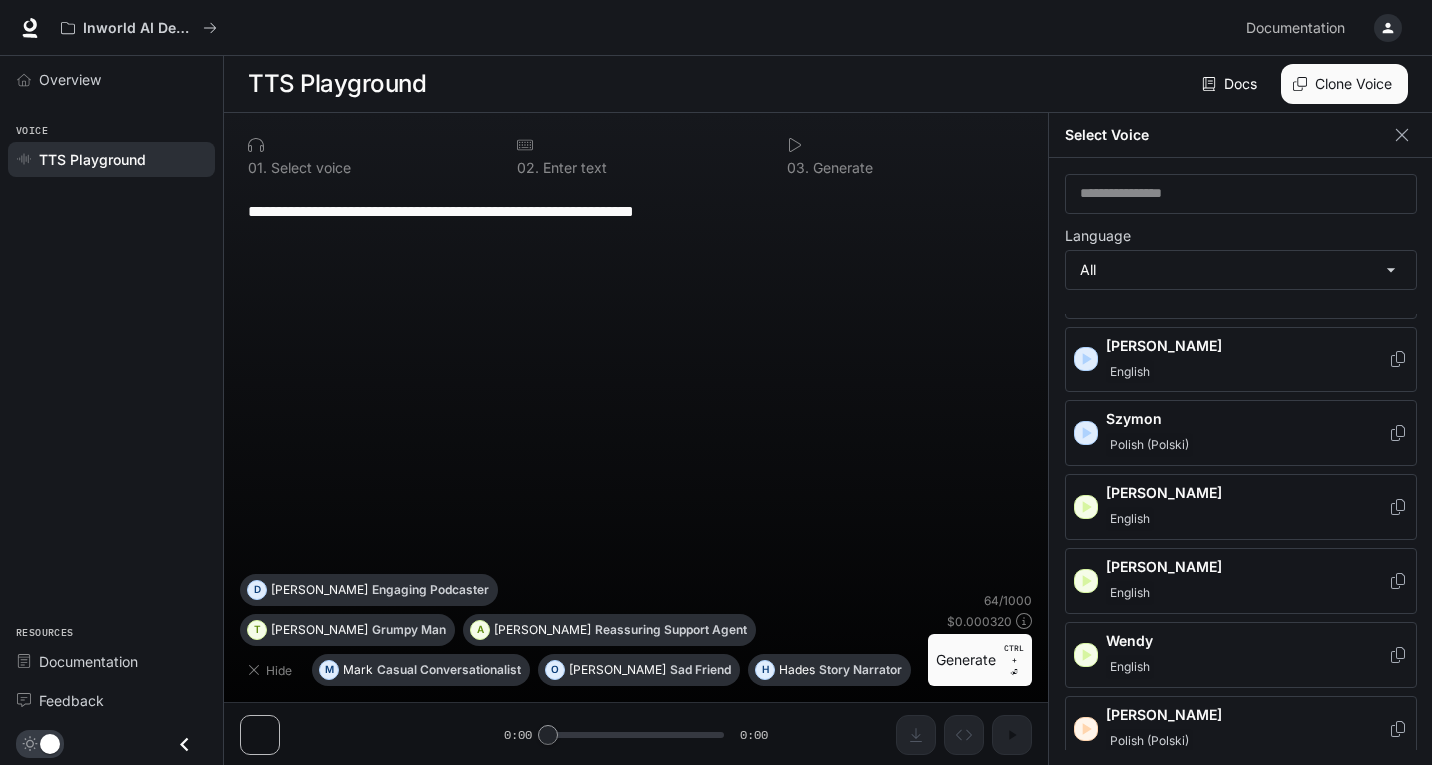 click 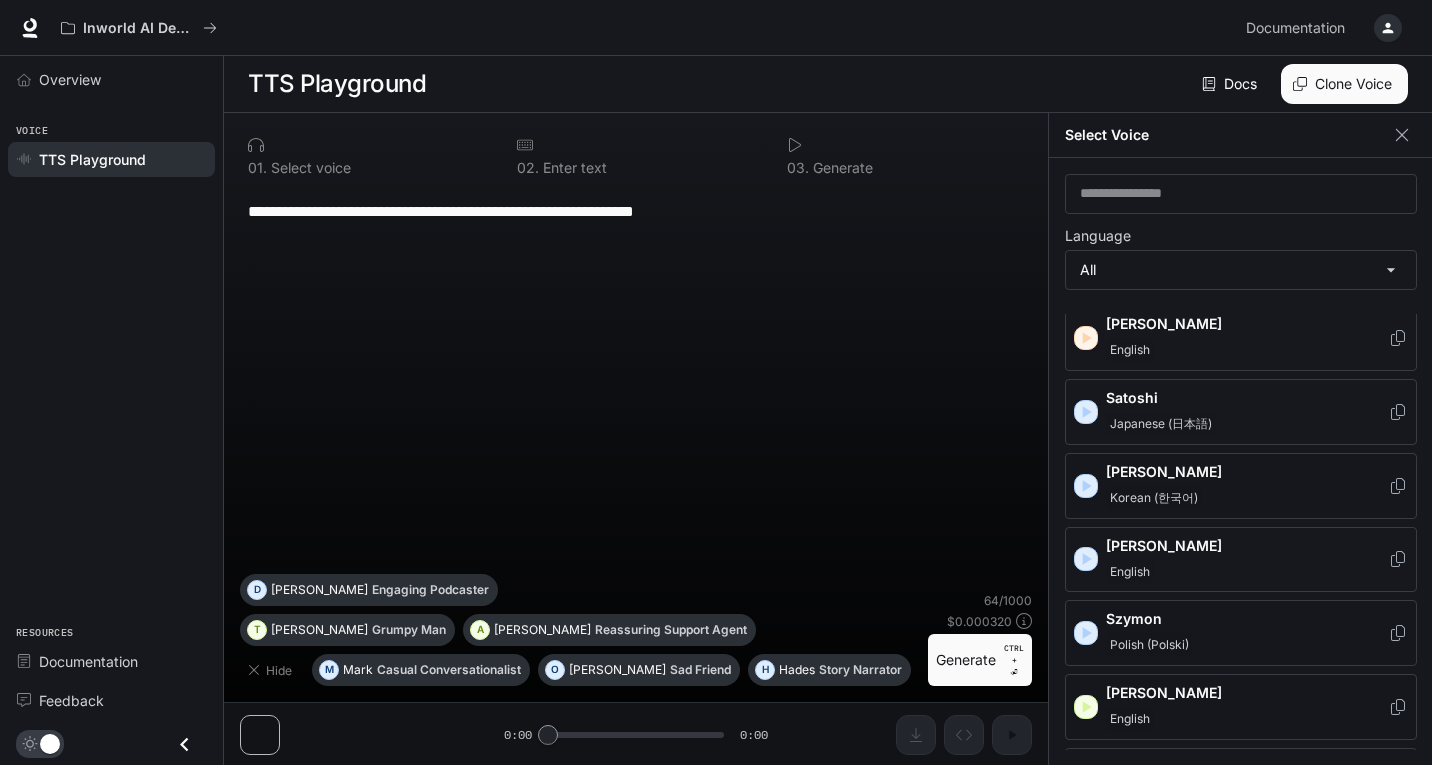 scroll, scrollTop: 2682, scrollLeft: 0, axis: vertical 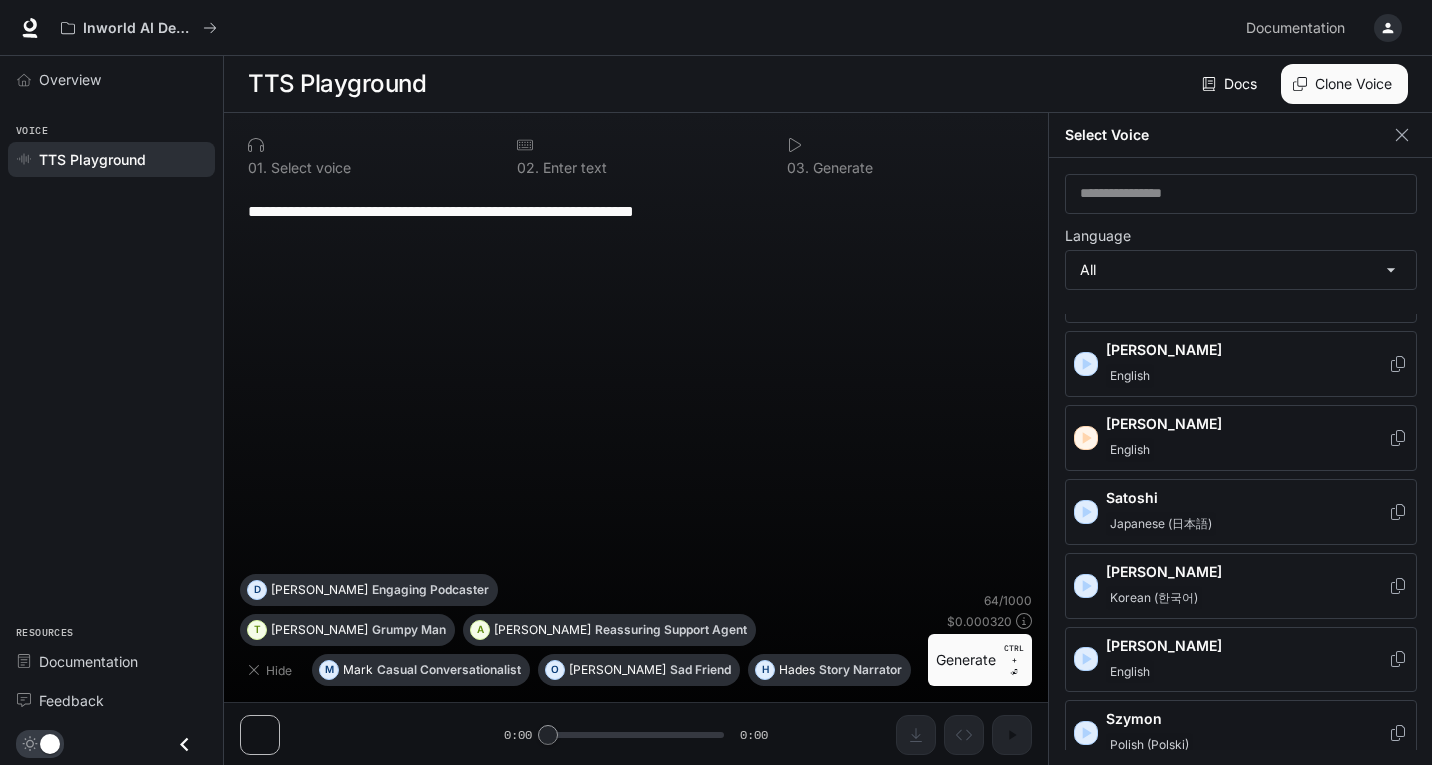 click 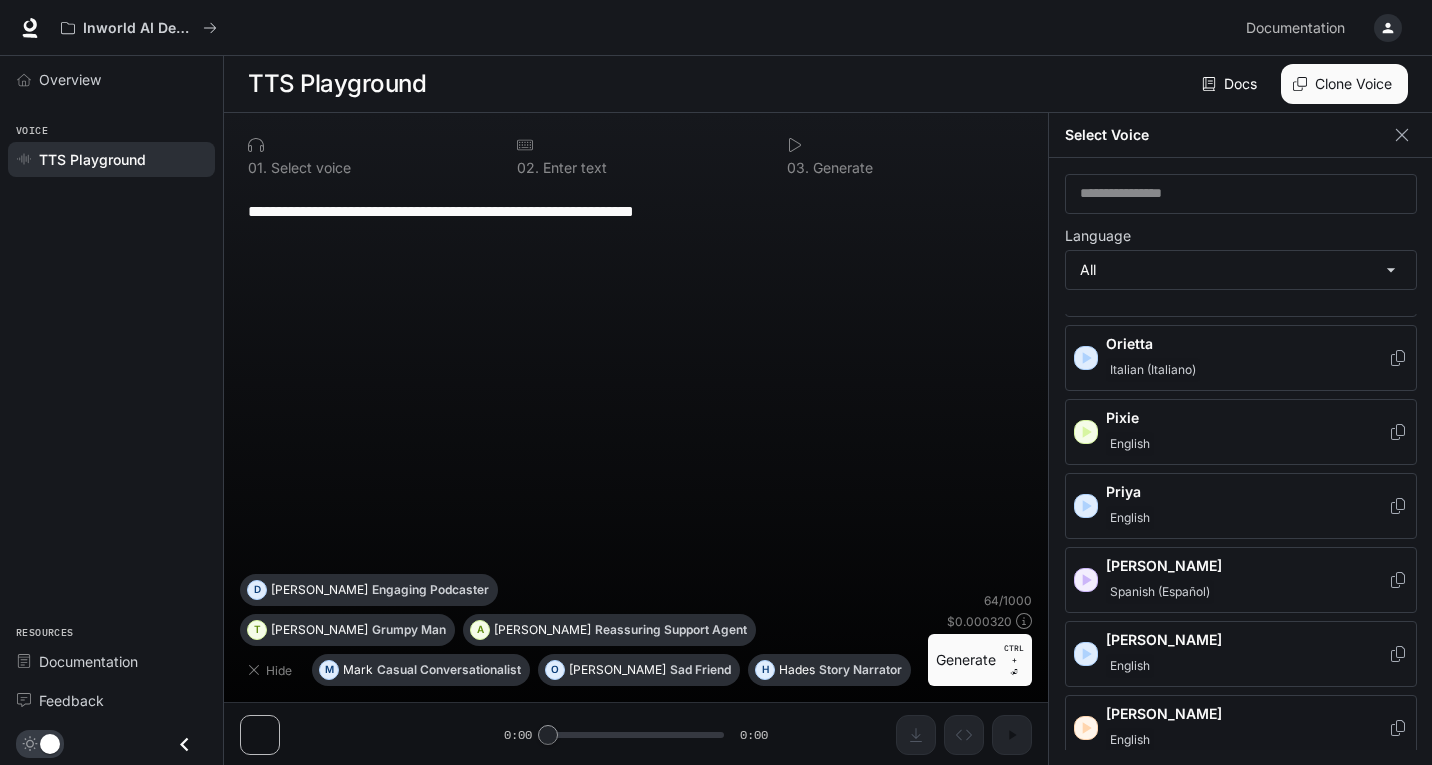 scroll, scrollTop: 2382, scrollLeft: 0, axis: vertical 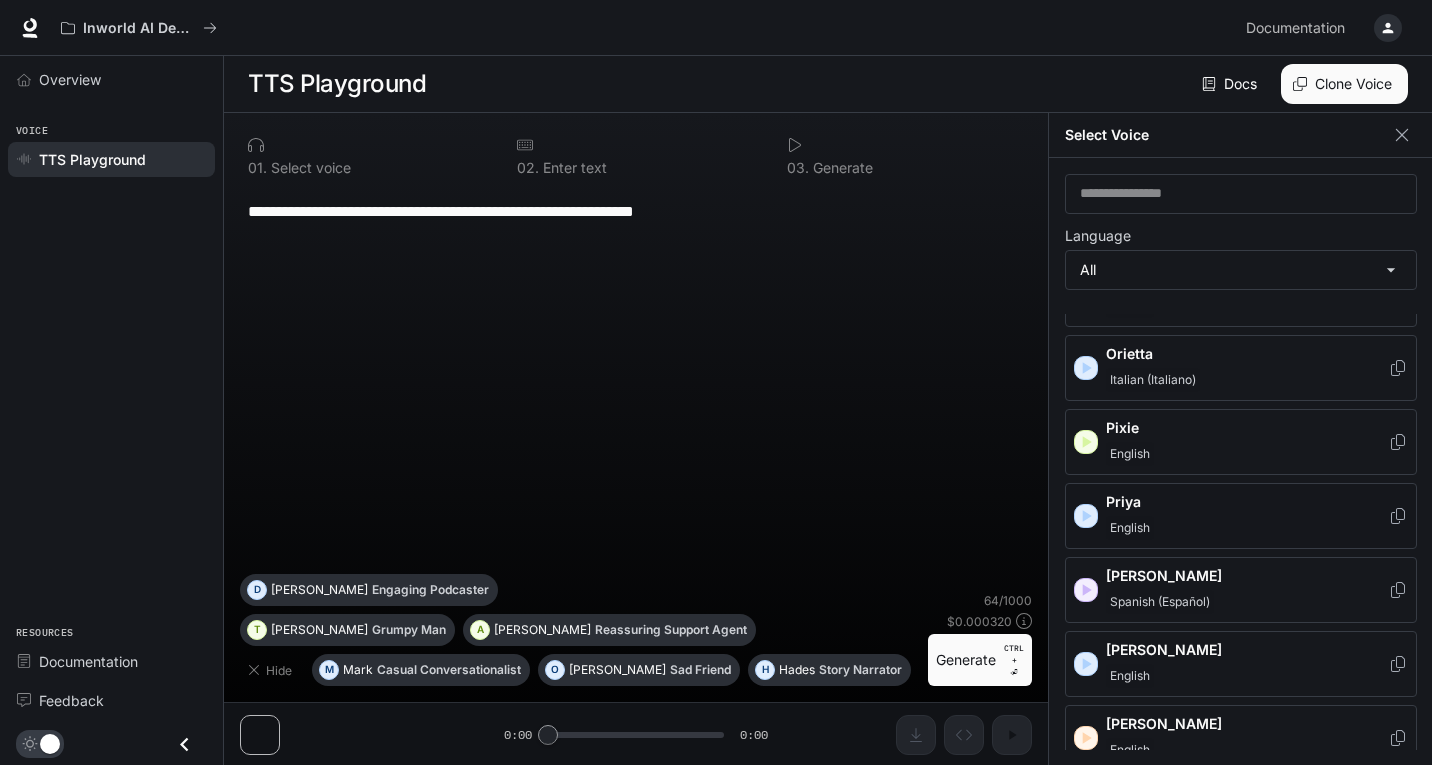 click 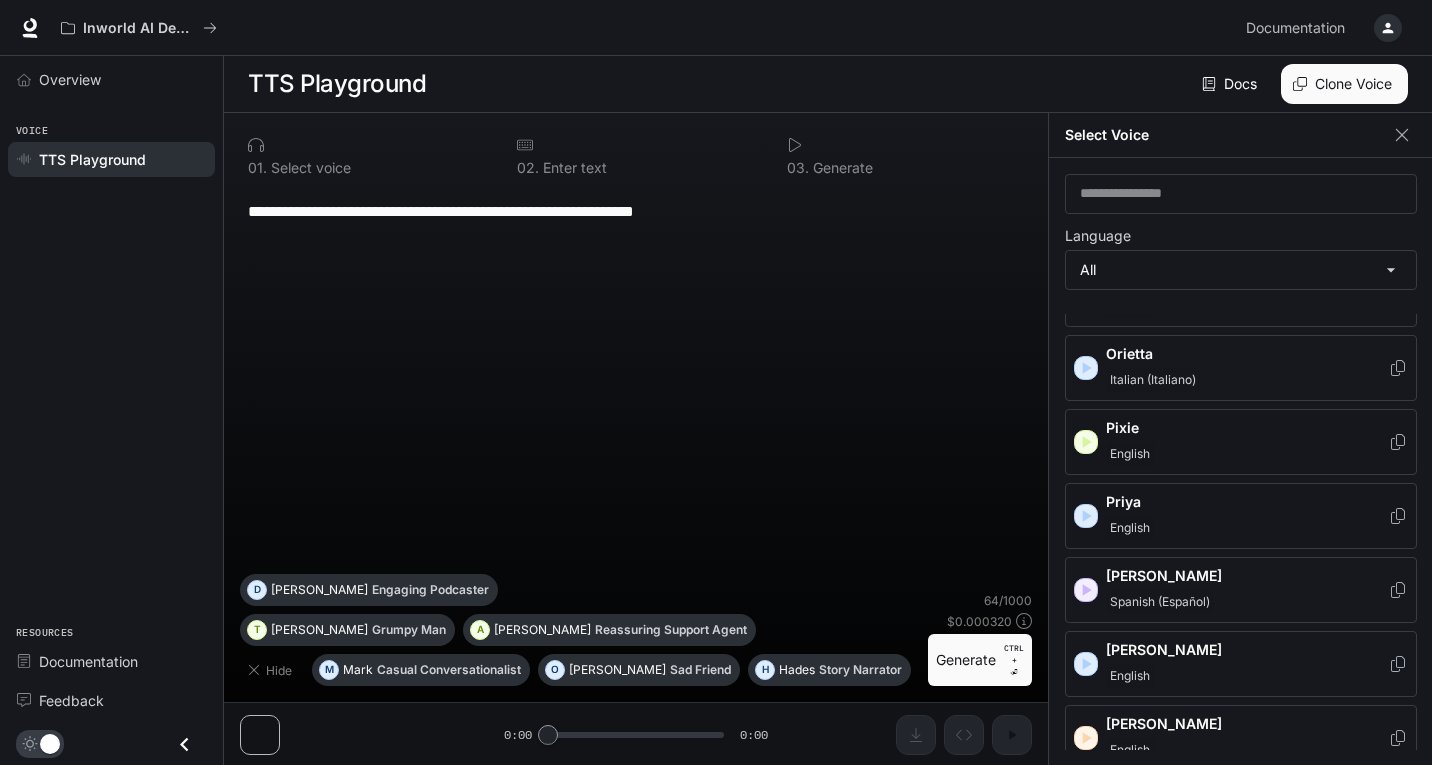 click 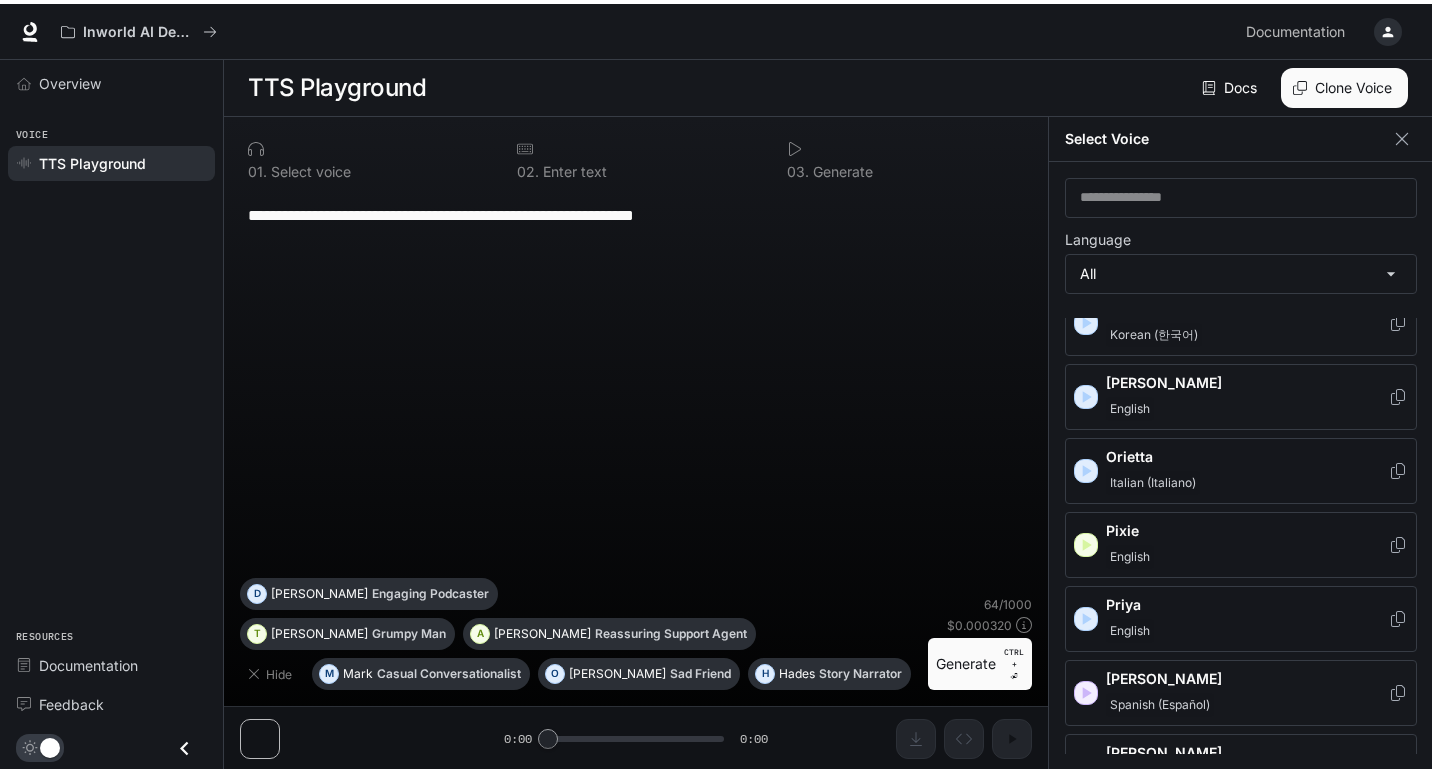scroll, scrollTop: 2282, scrollLeft: 0, axis: vertical 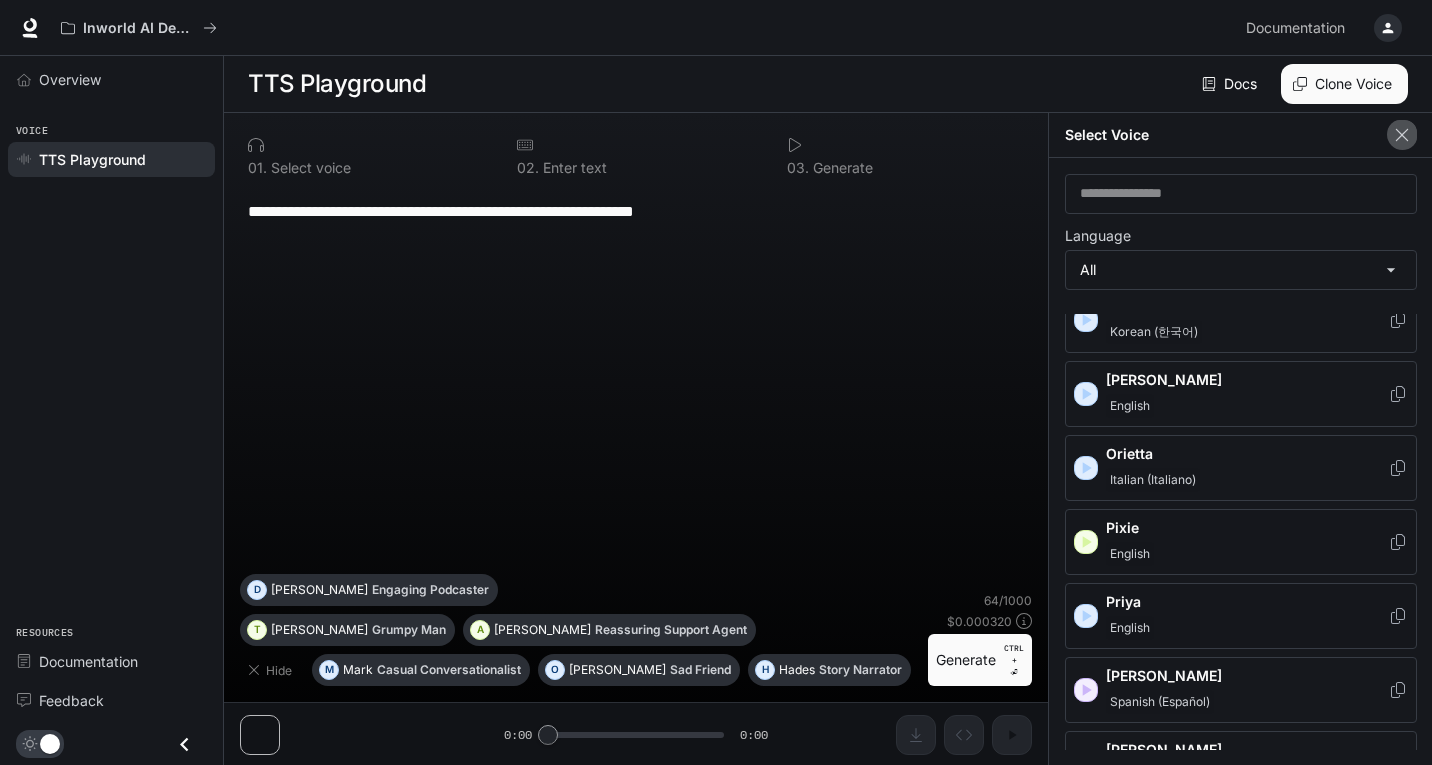 click 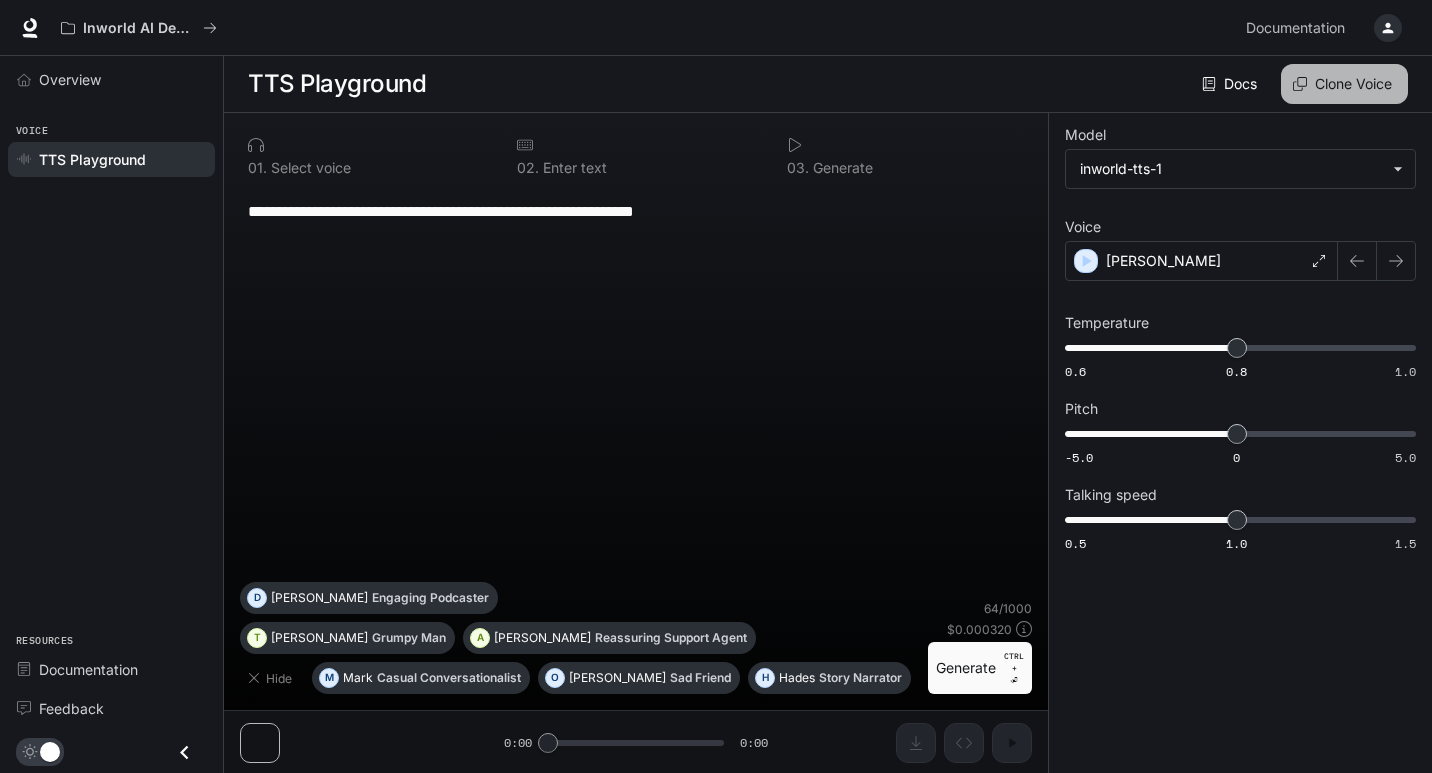 click on "Clone Voice" at bounding box center [1344, 84] 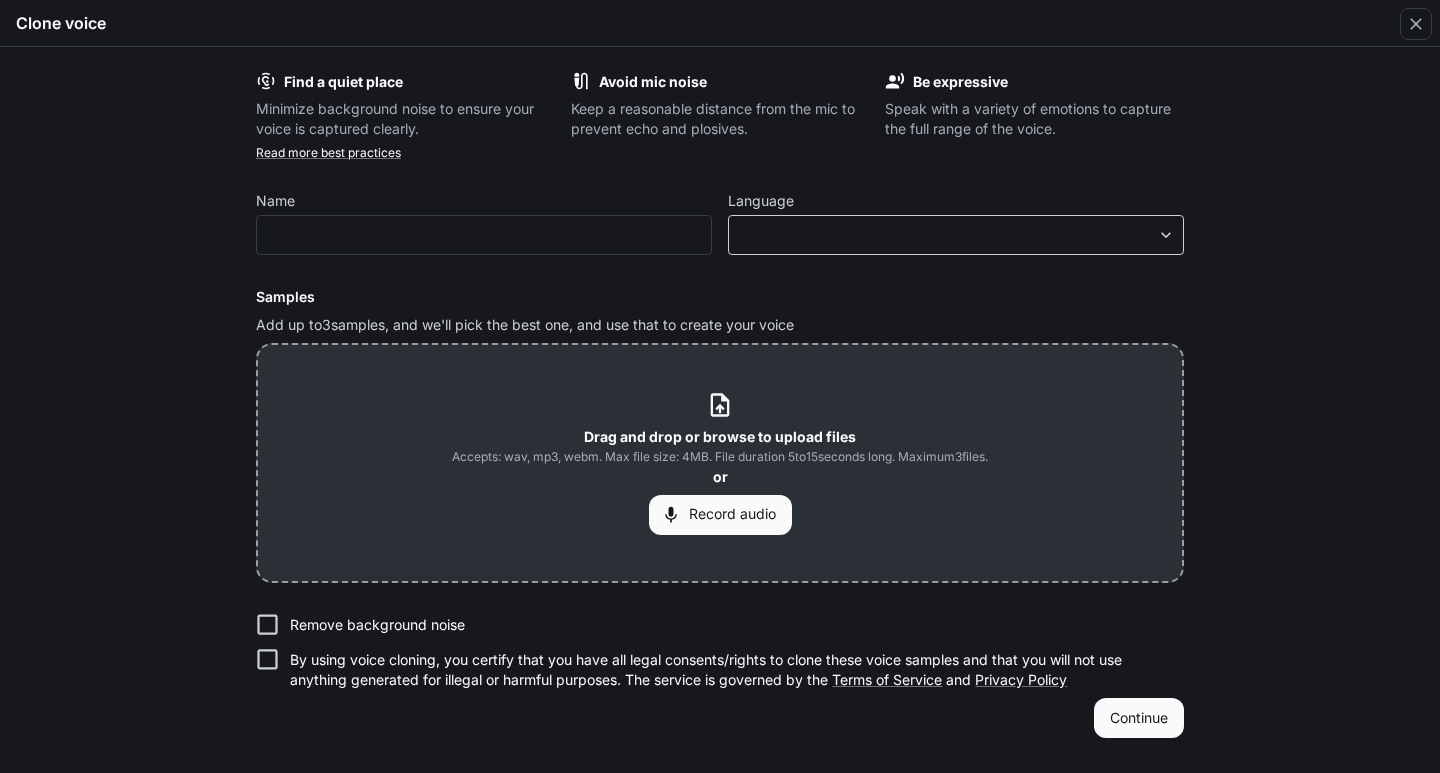 click on "**********" at bounding box center (720, 387) 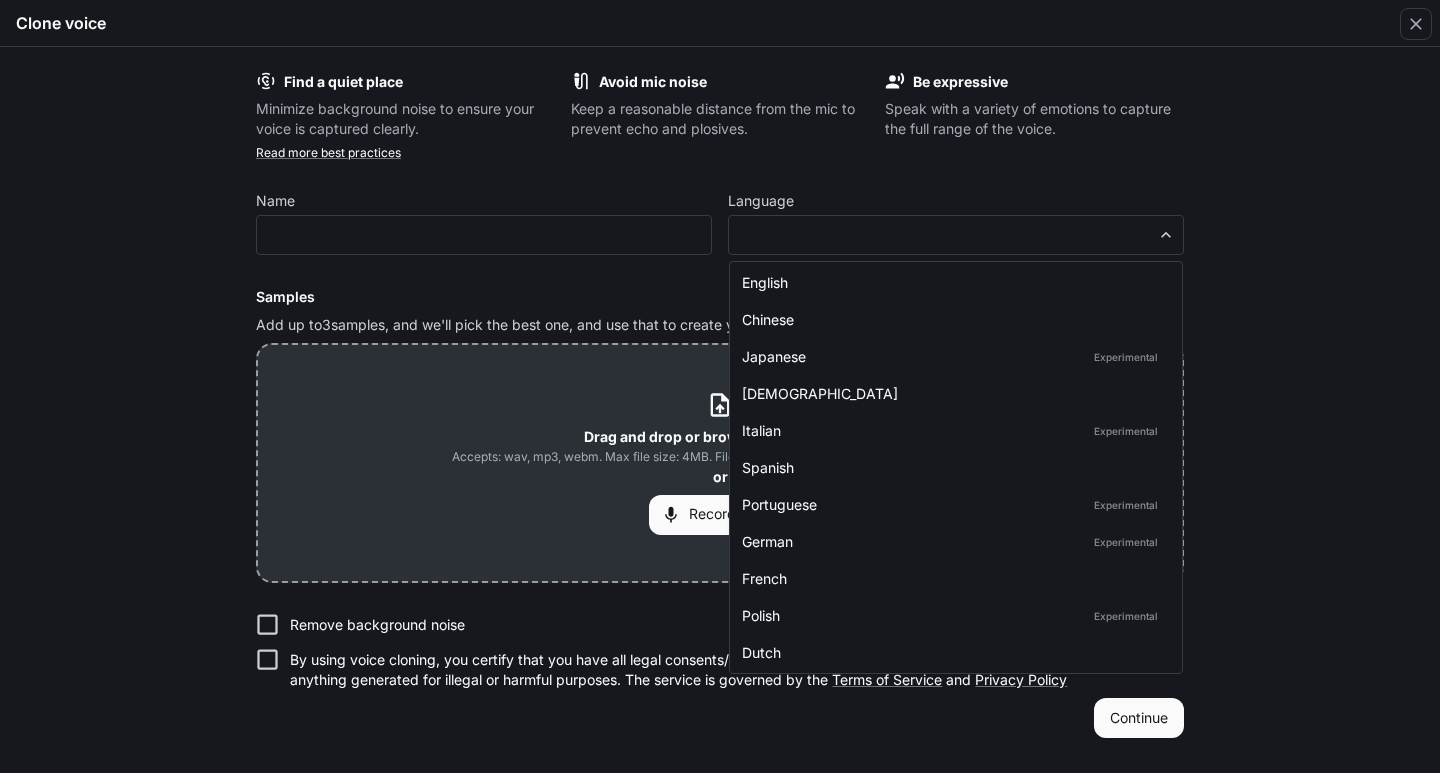 click at bounding box center [720, 386] 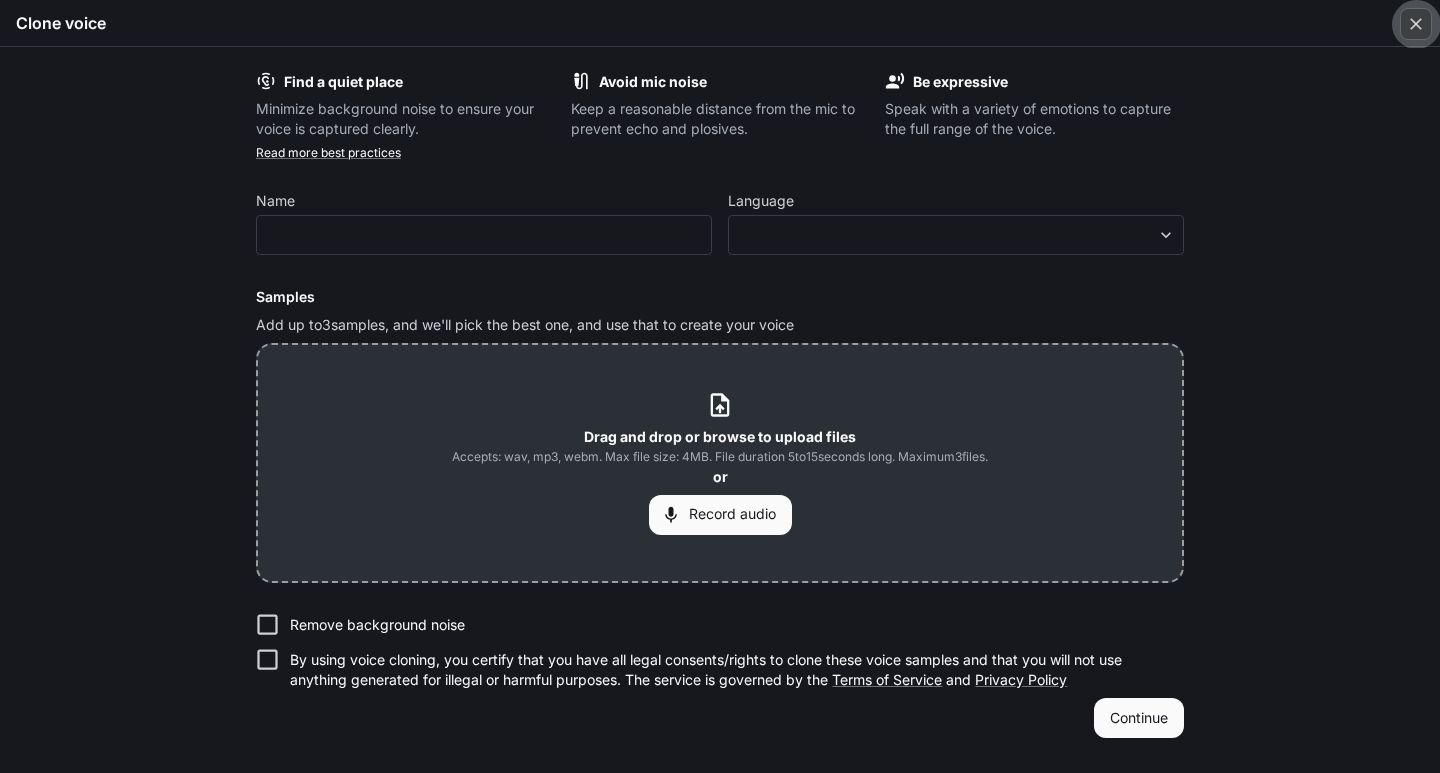 click at bounding box center (1416, 24) 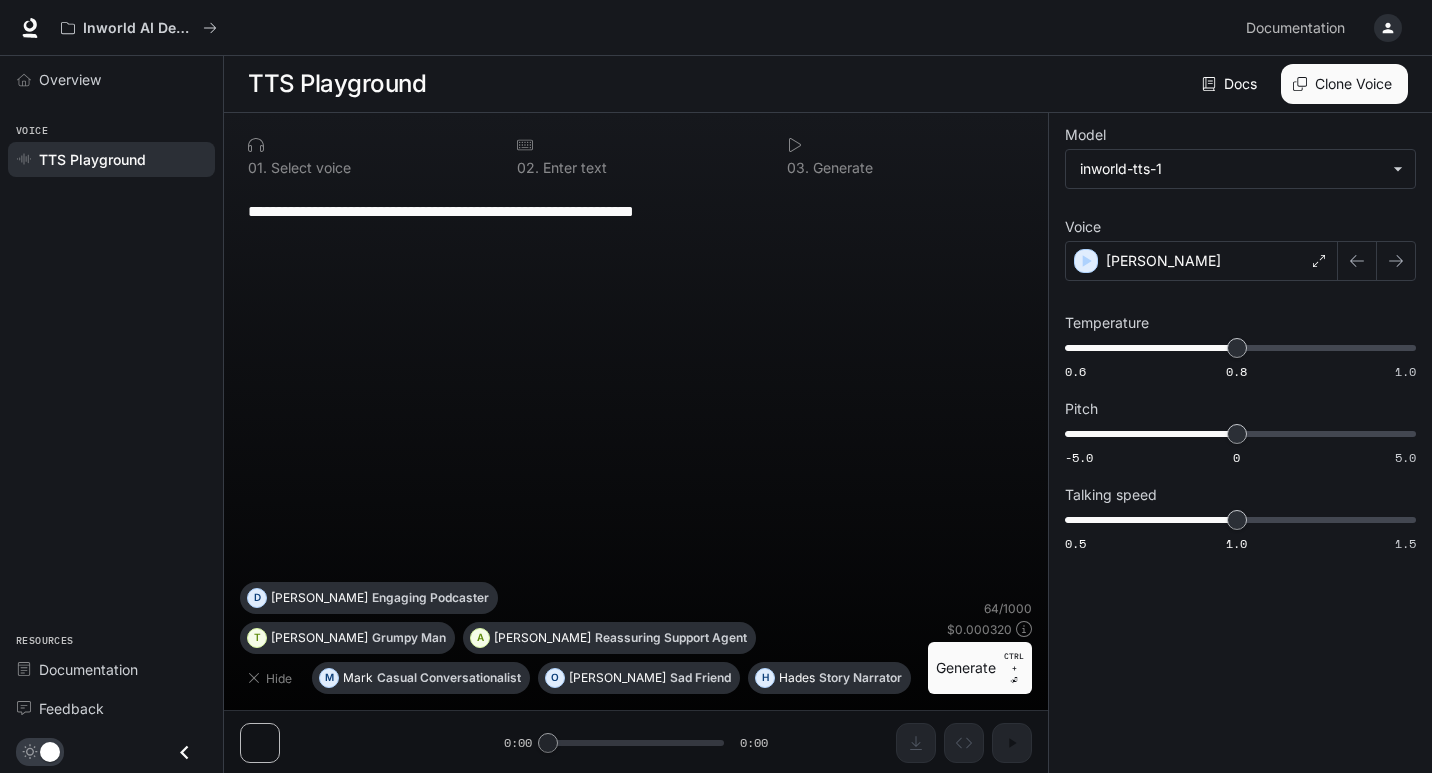 click on "0 1 .   Select voice" at bounding box center [366, 156] 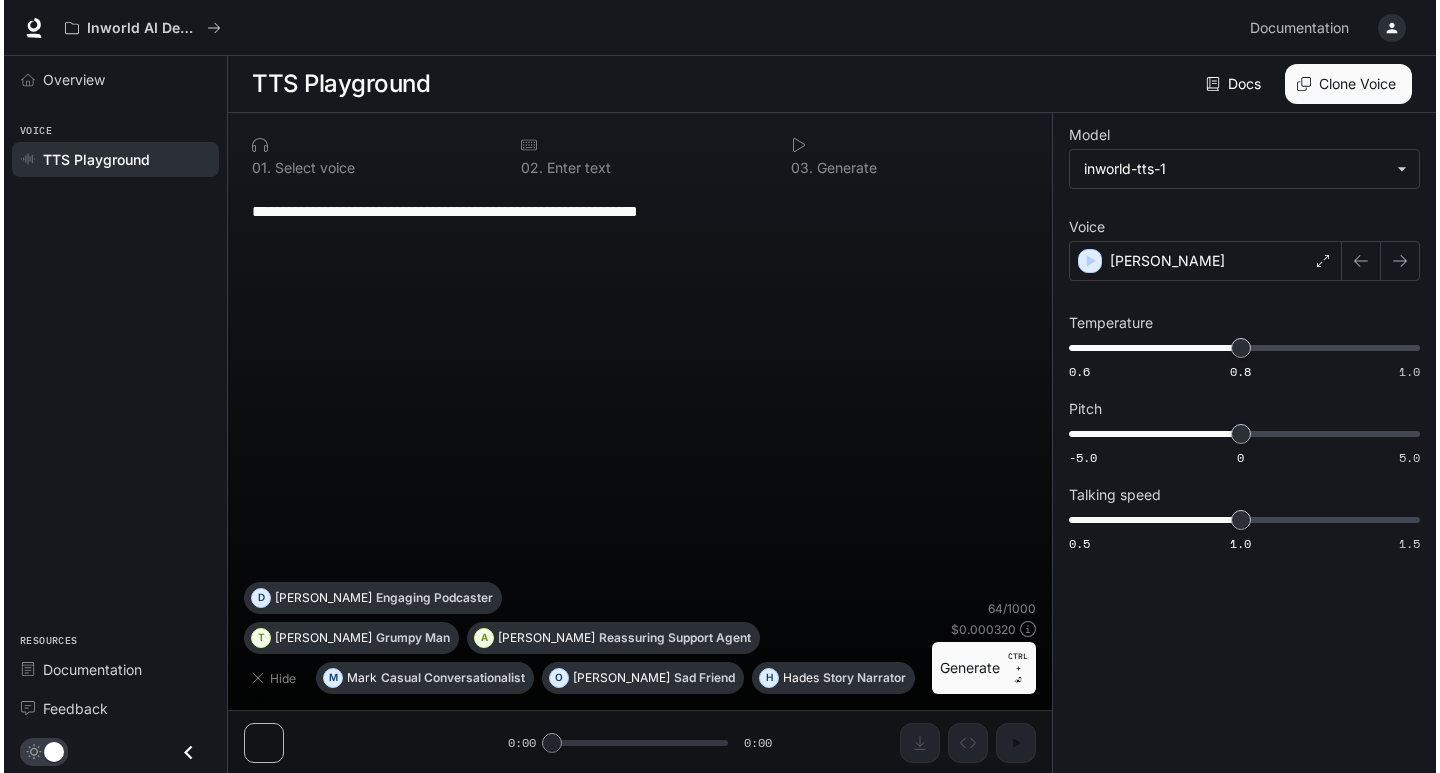 scroll, scrollTop: 1, scrollLeft: 0, axis: vertical 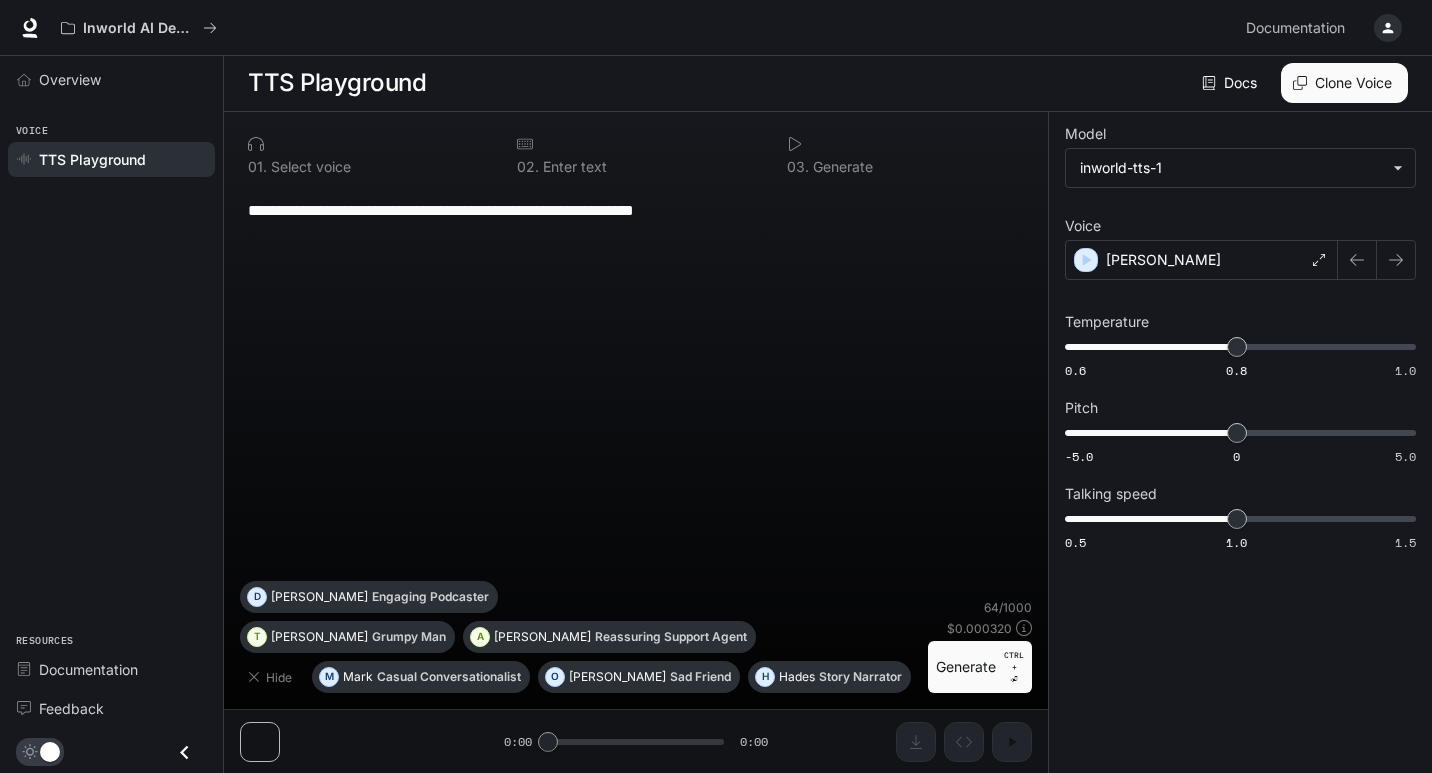 click at bounding box center [1388, 28] 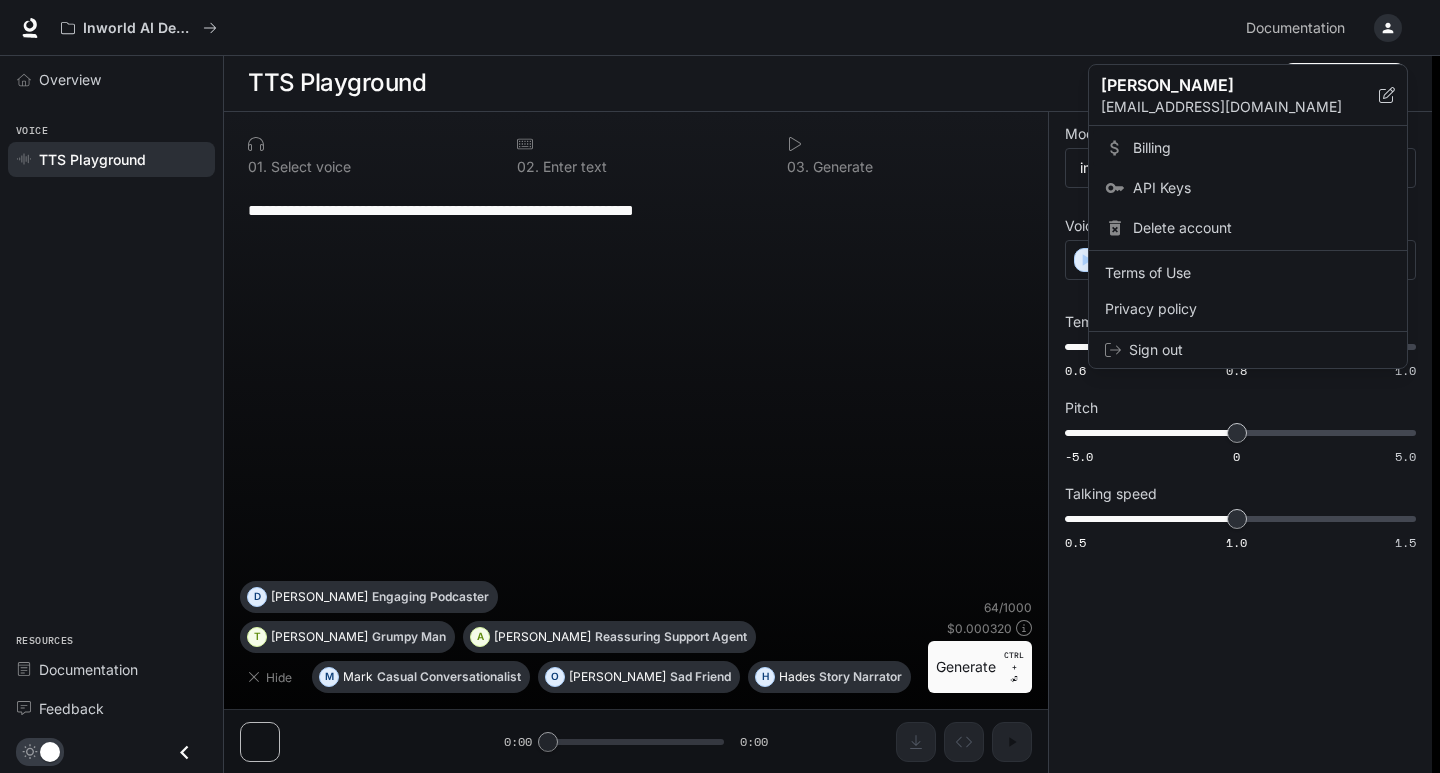 click on "Billing" at bounding box center (1262, 148) 